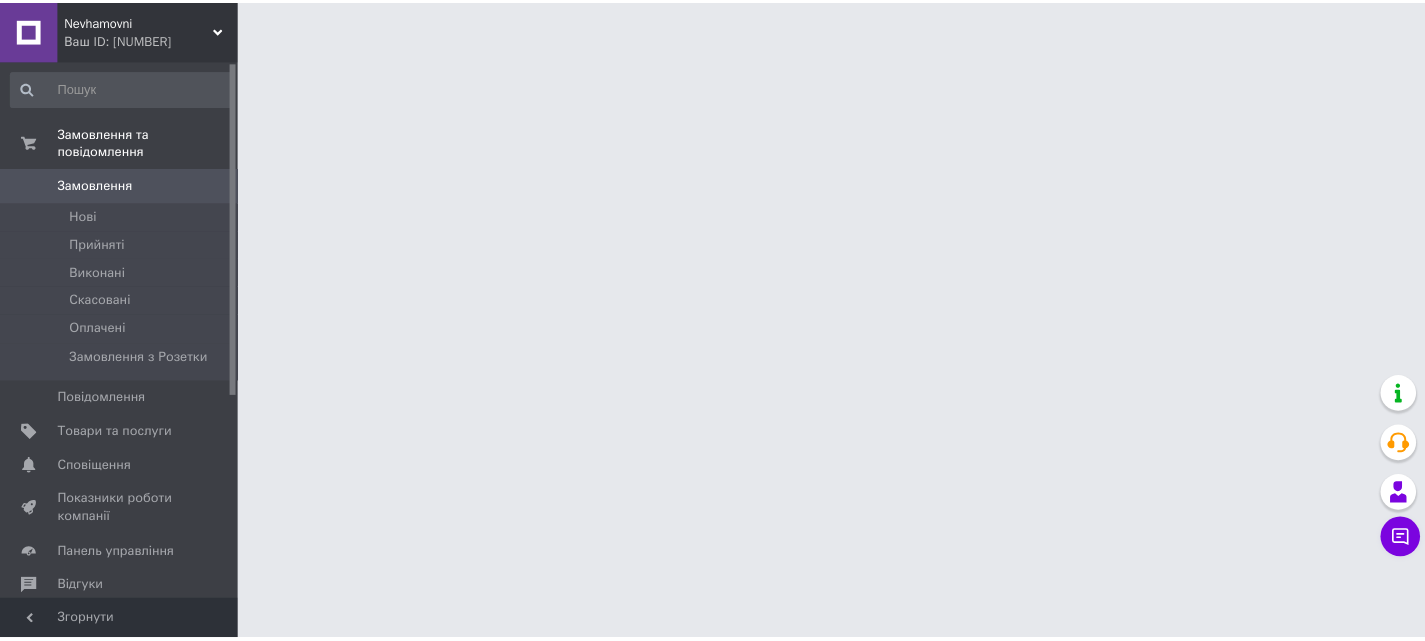 scroll, scrollTop: 0, scrollLeft: 0, axis: both 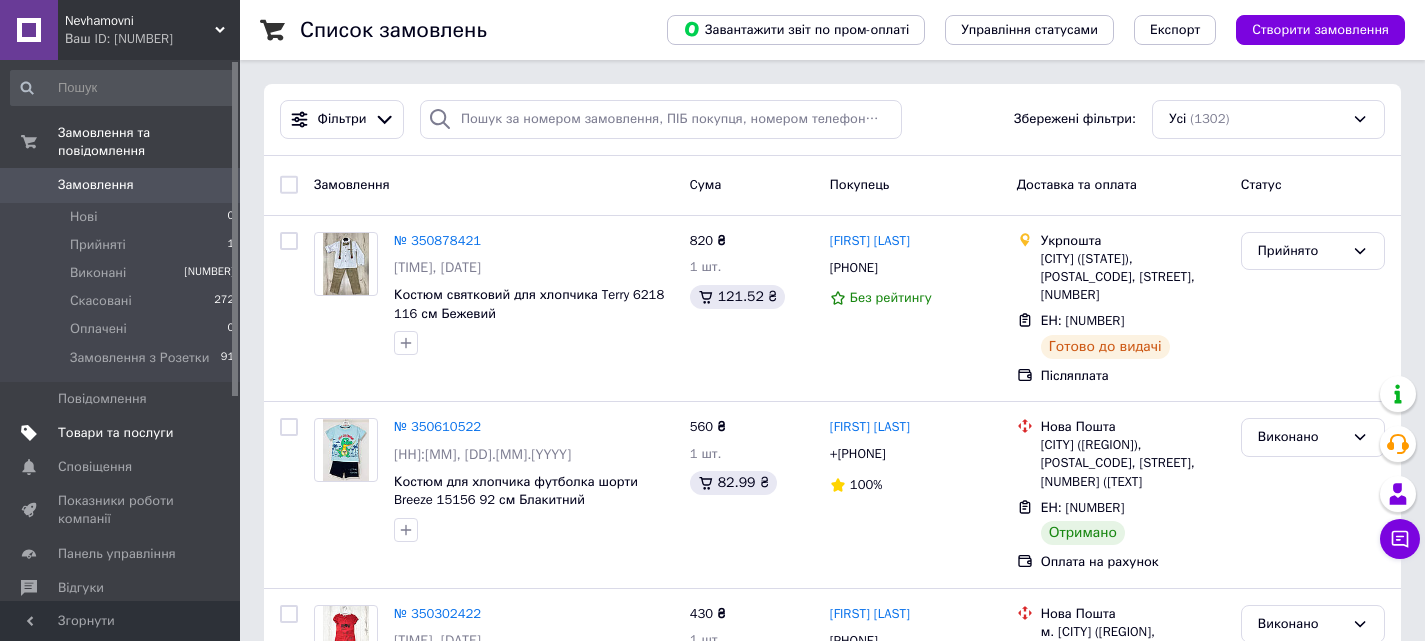 click on "Товари та послуги" at bounding box center (115, 433) 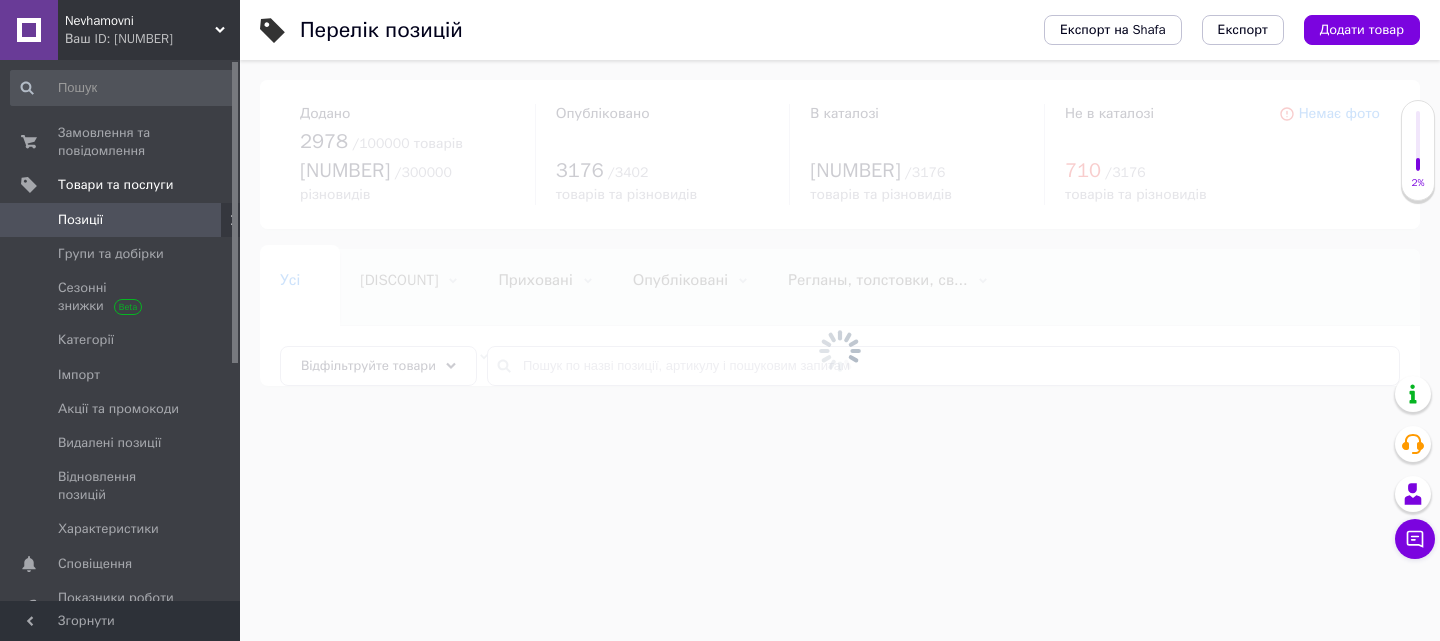 click at bounding box center [840, 350] 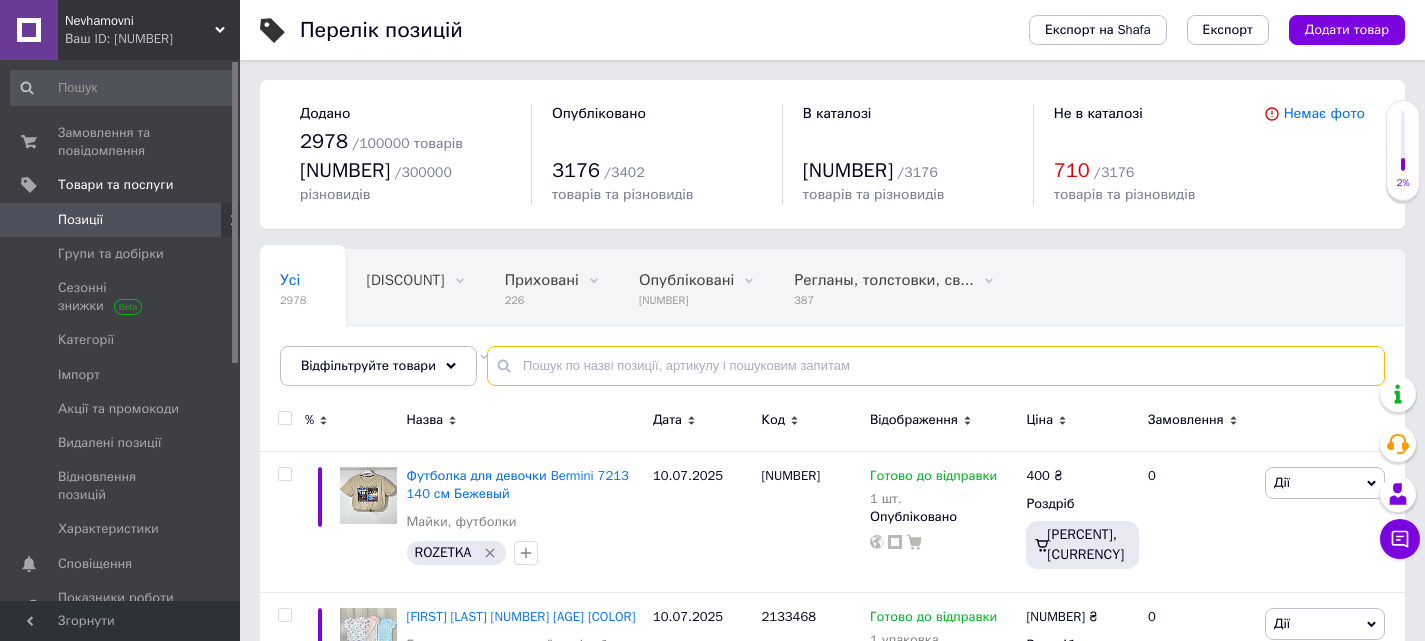 click at bounding box center (936, 366) 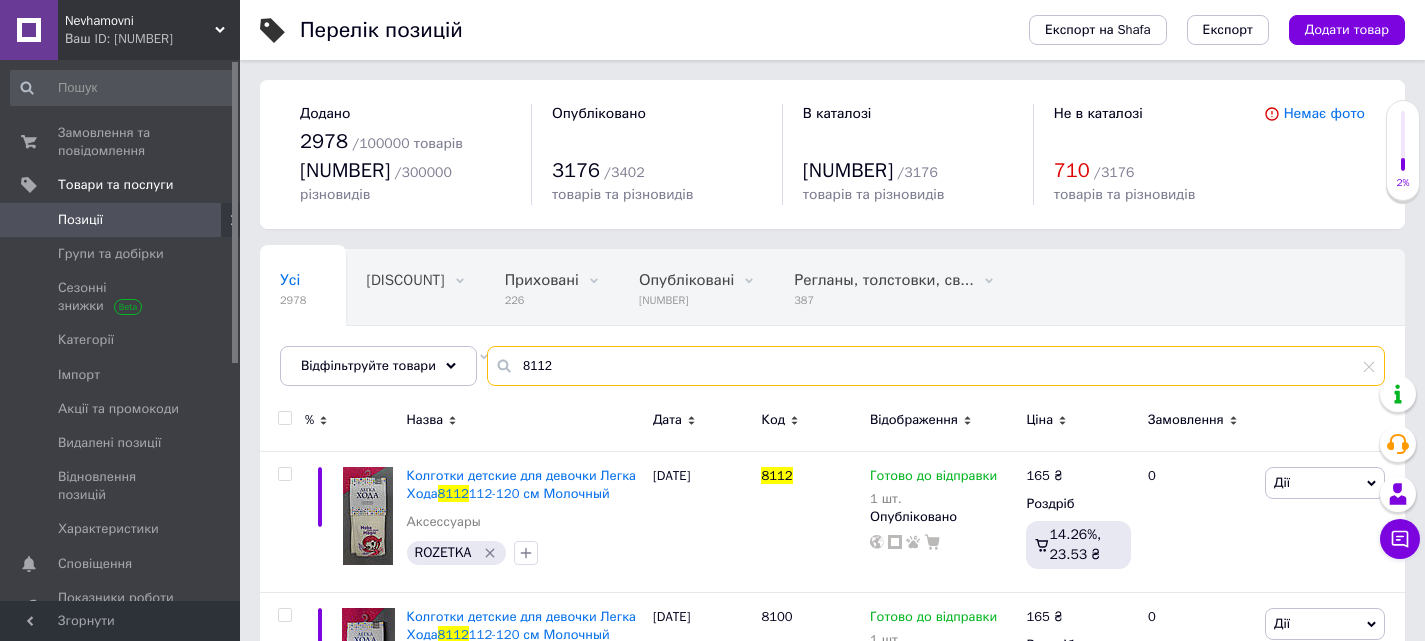 scroll, scrollTop: 0, scrollLeft: 4, axis: horizontal 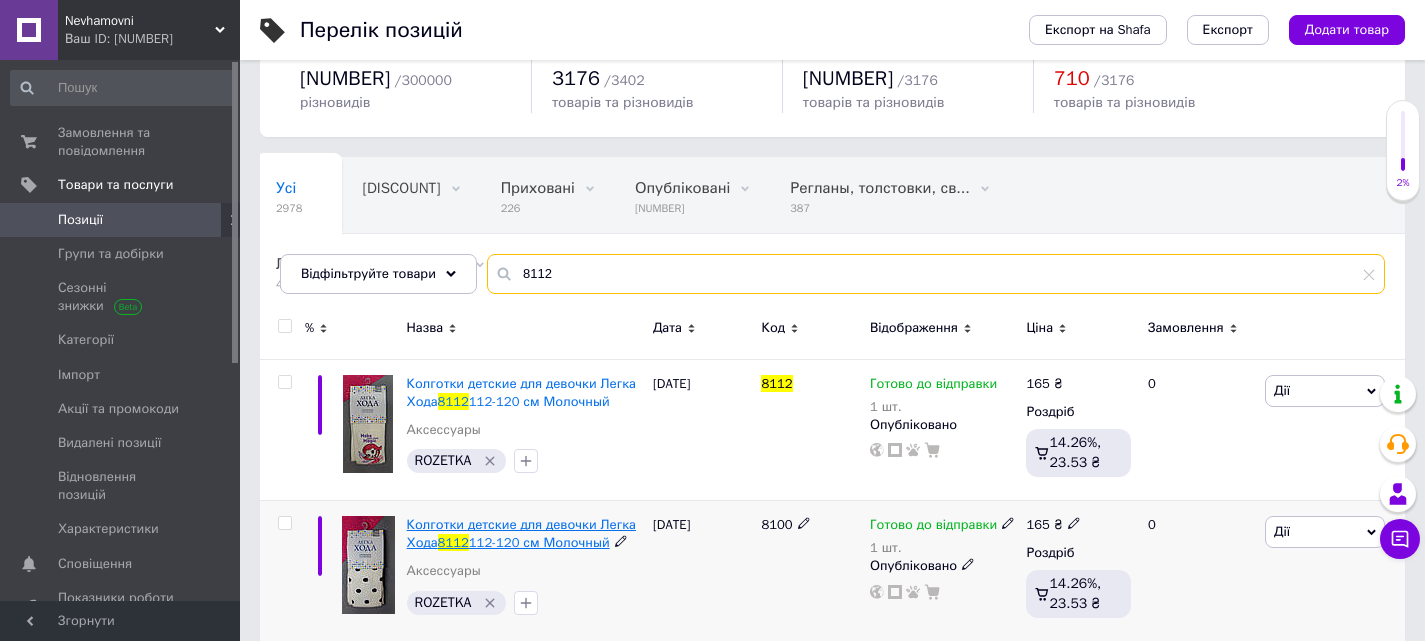 type on "8112" 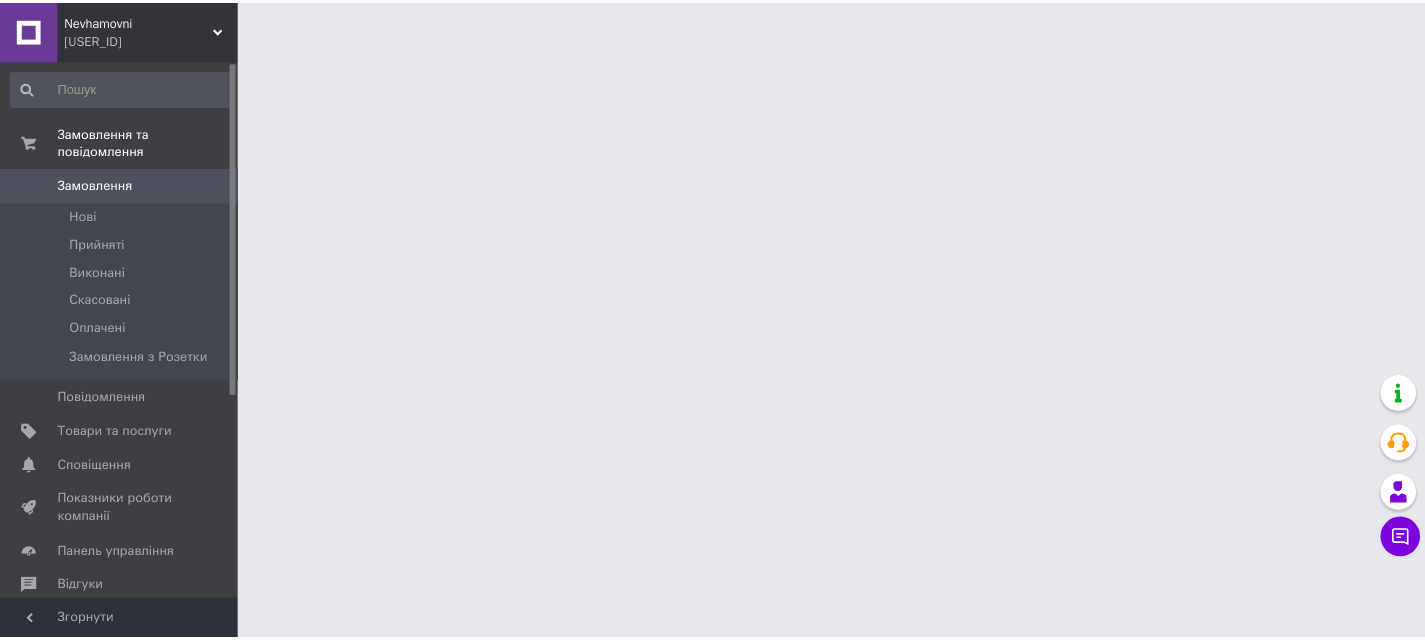scroll, scrollTop: 0, scrollLeft: 0, axis: both 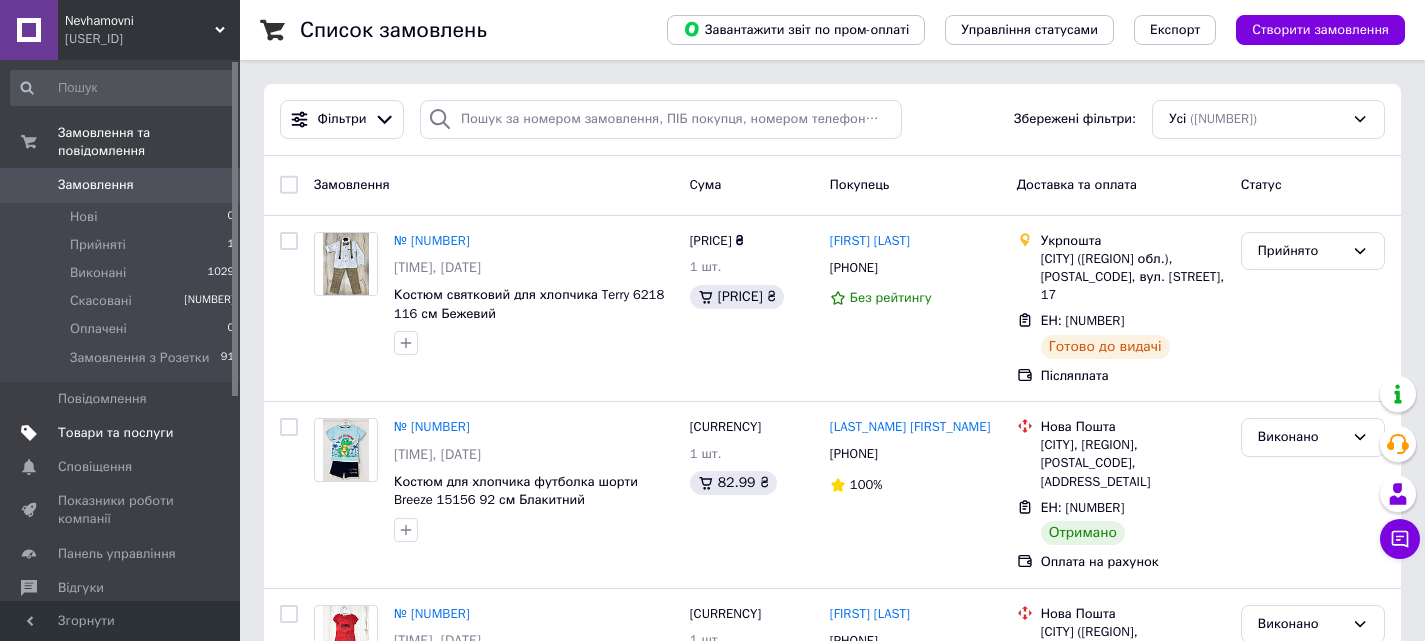click on "Товари та послуги" at bounding box center [115, 433] 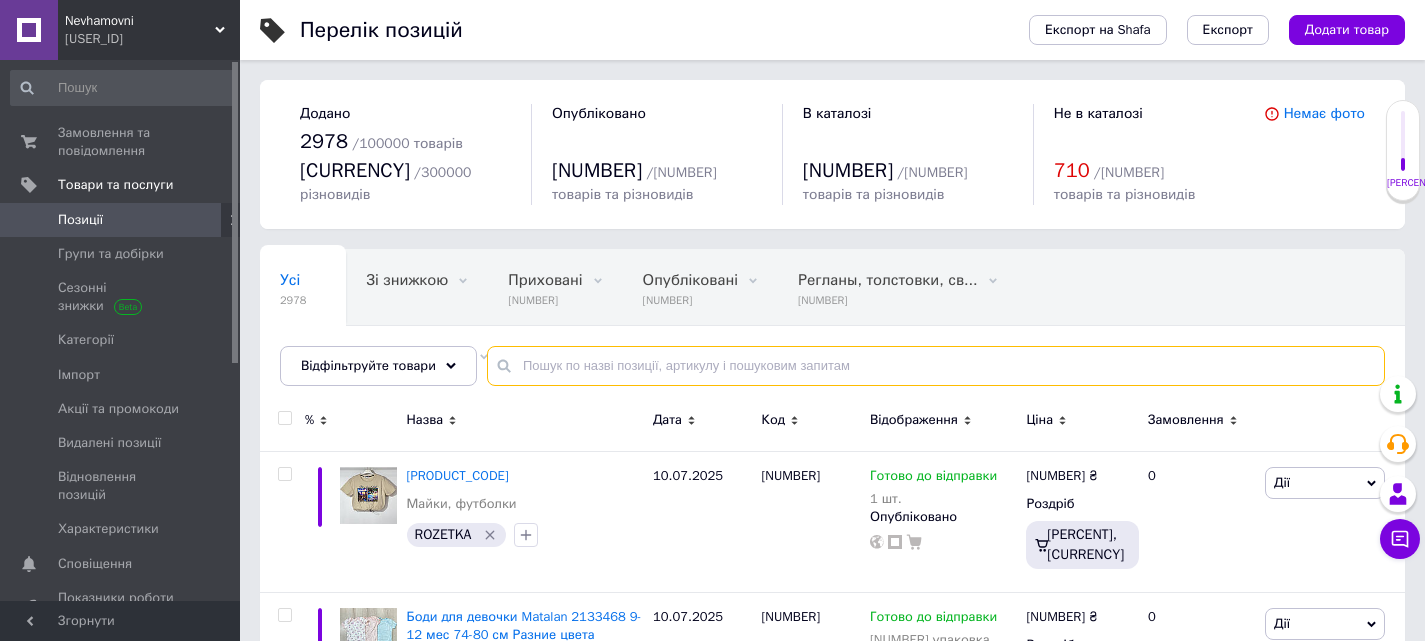 click at bounding box center [936, 366] 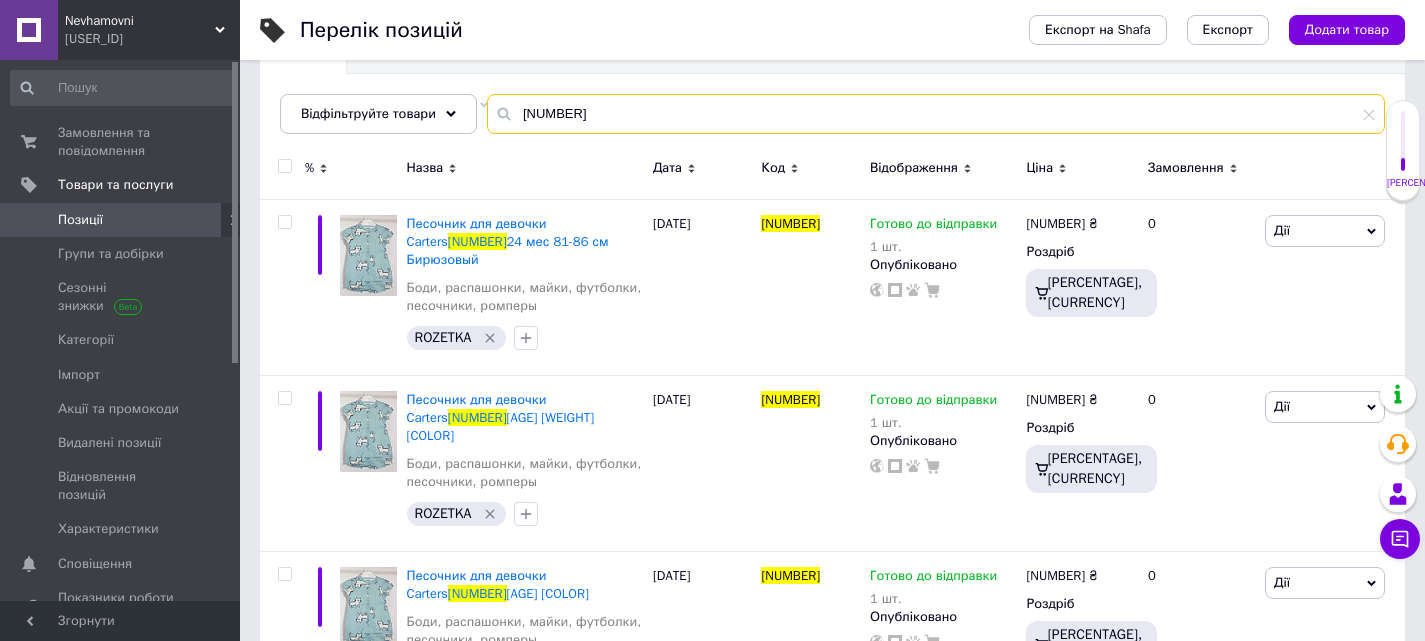 scroll, scrollTop: 300, scrollLeft: 0, axis: vertical 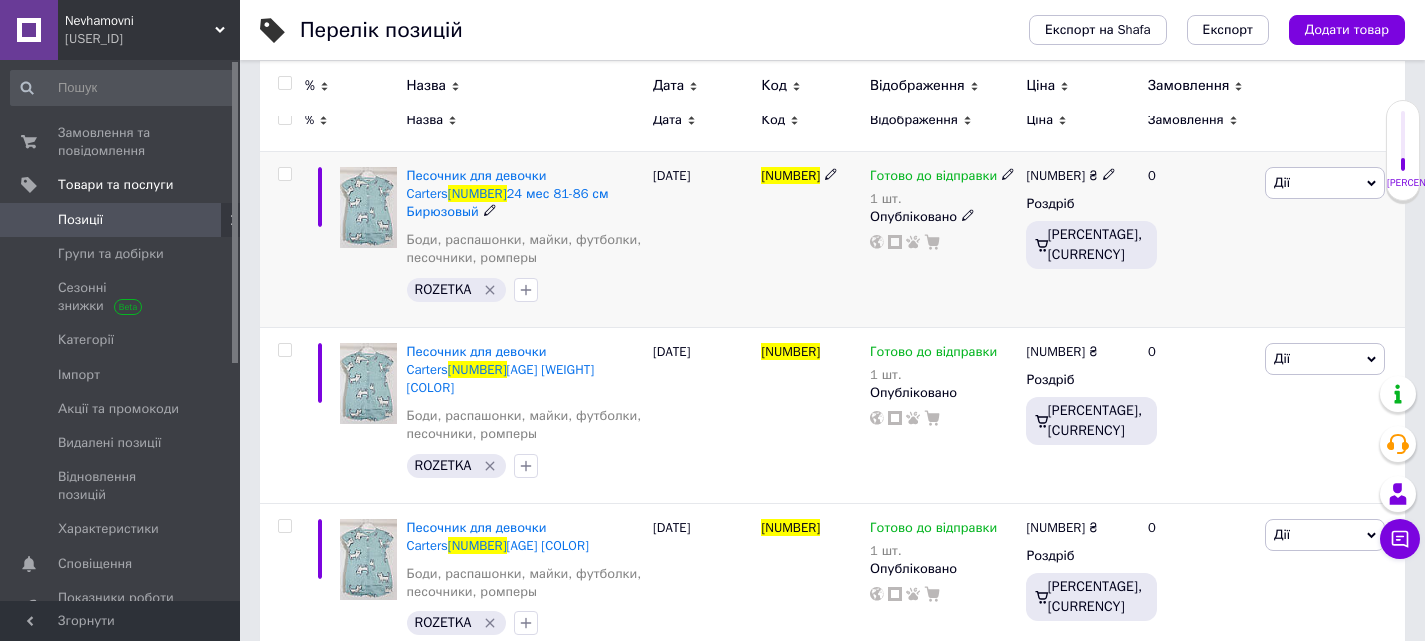 type on "[NUMBER]" 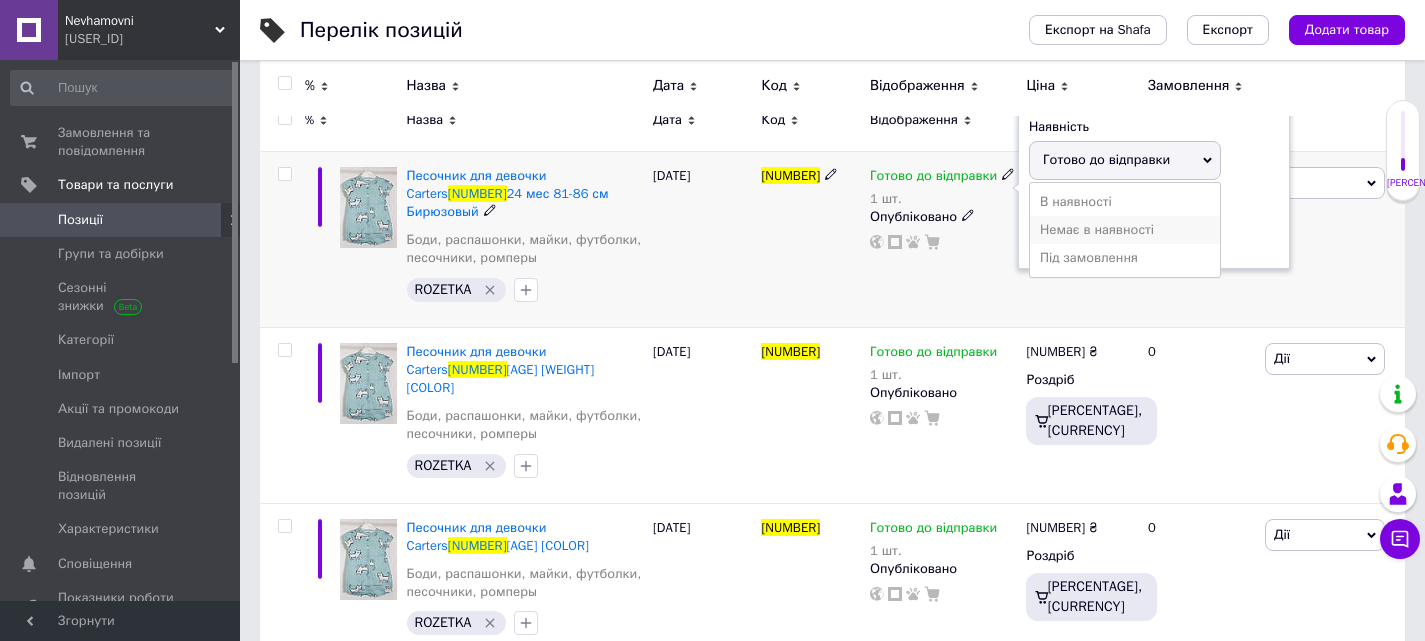 click on "Немає в наявності" at bounding box center [1125, 230] 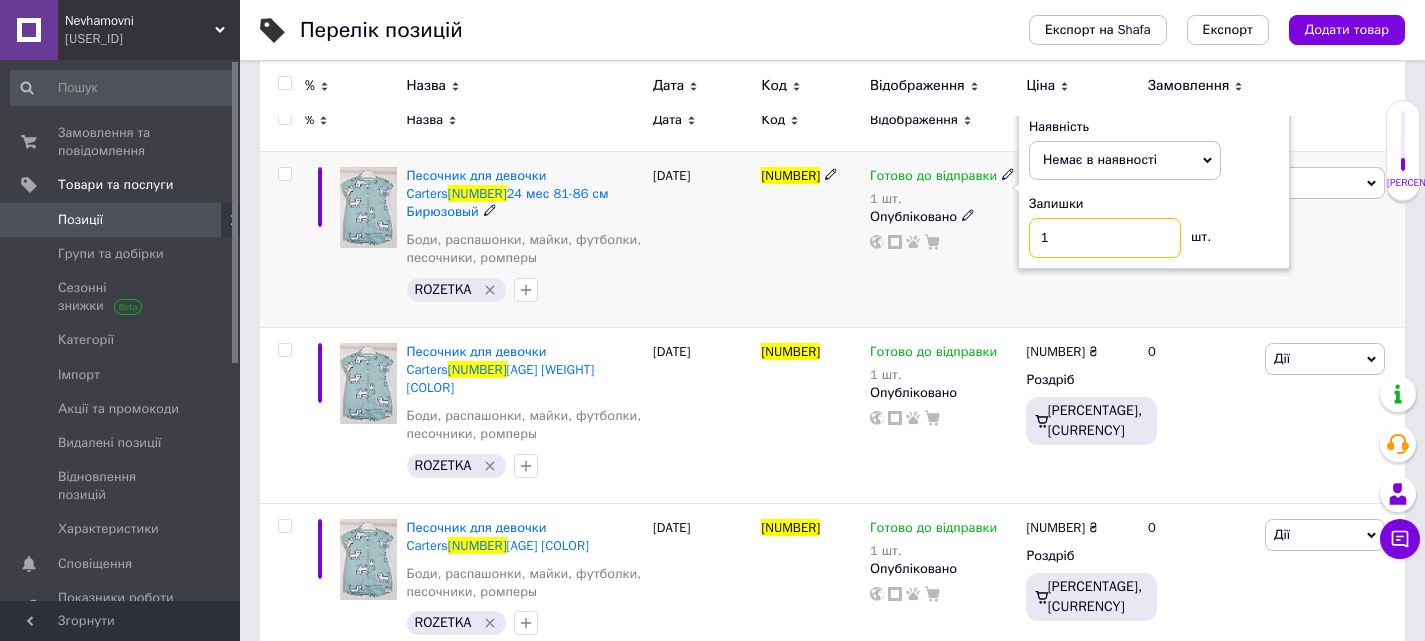 click on "1" at bounding box center (1105, 238) 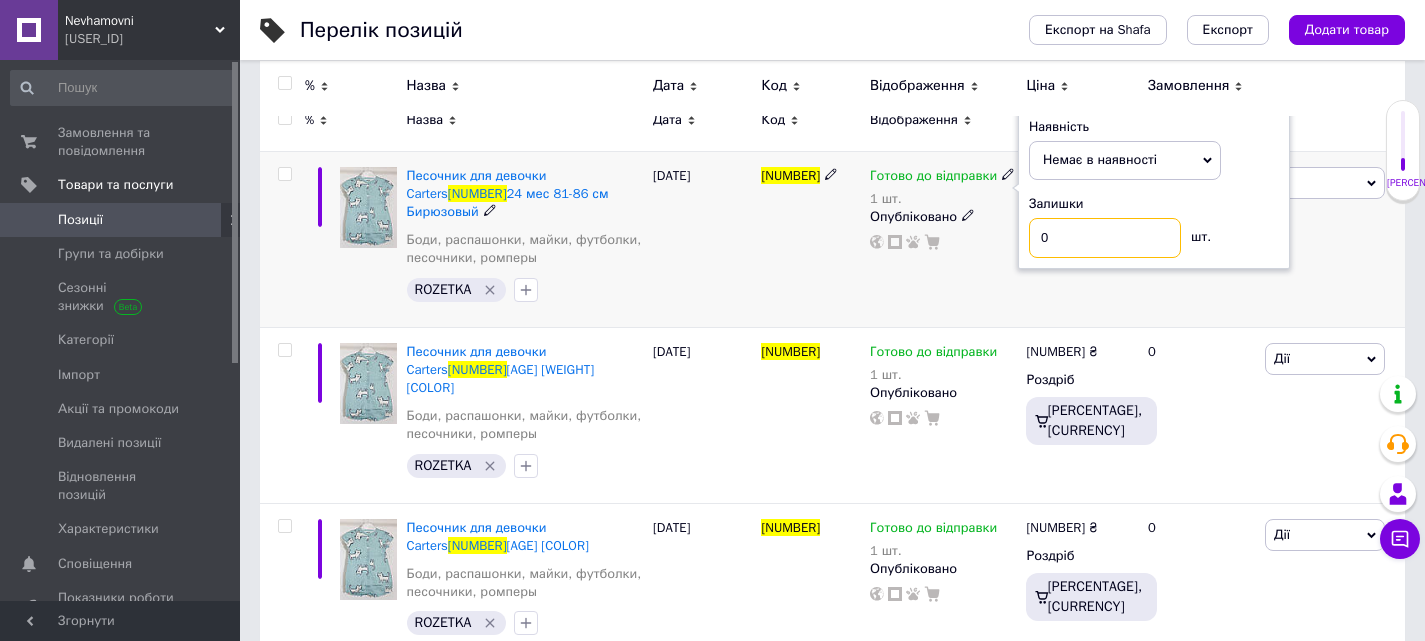 type on "0" 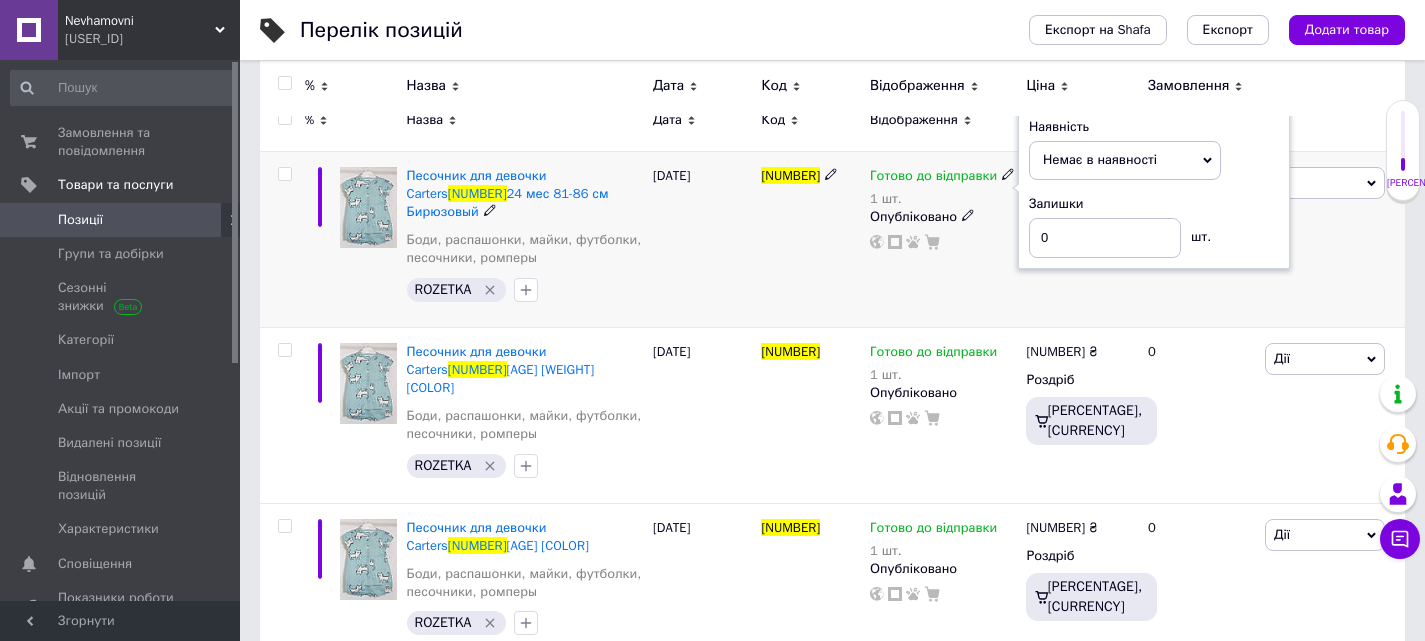 click on "Готово до вiдправки 1 шт. Наявнiсть Немає в наявностi В наявностi Під замовлення Готово до вiдправки Залишки 0 шт. Опублiковано" at bounding box center [943, 123] 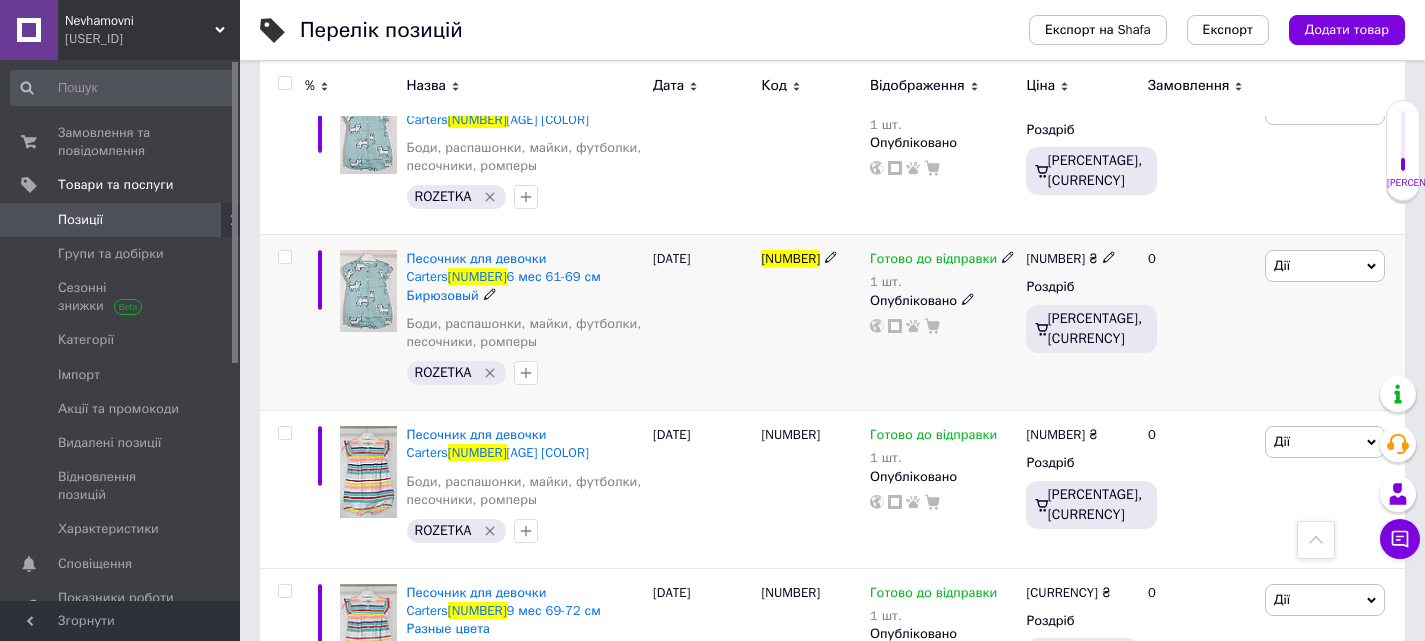 scroll, scrollTop: 626, scrollLeft: 0, axis: vertical 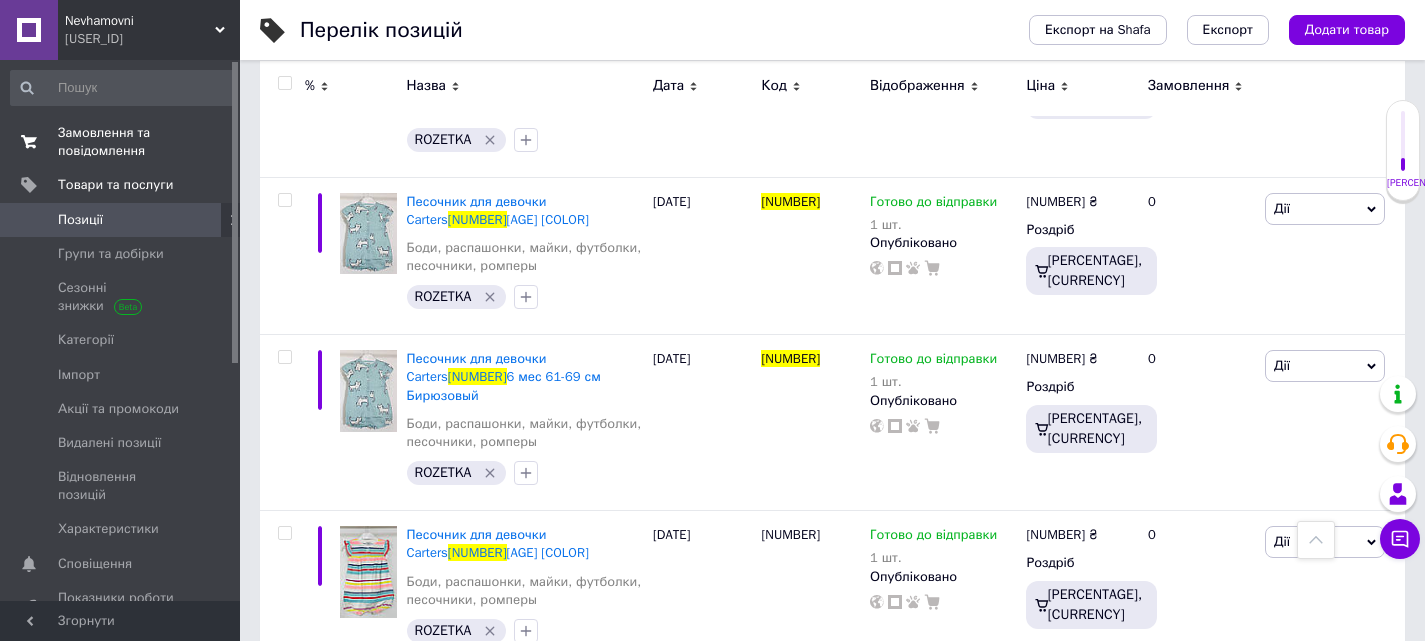 click on "Замовлення та повідомлення" at bounding box center [121, 142] 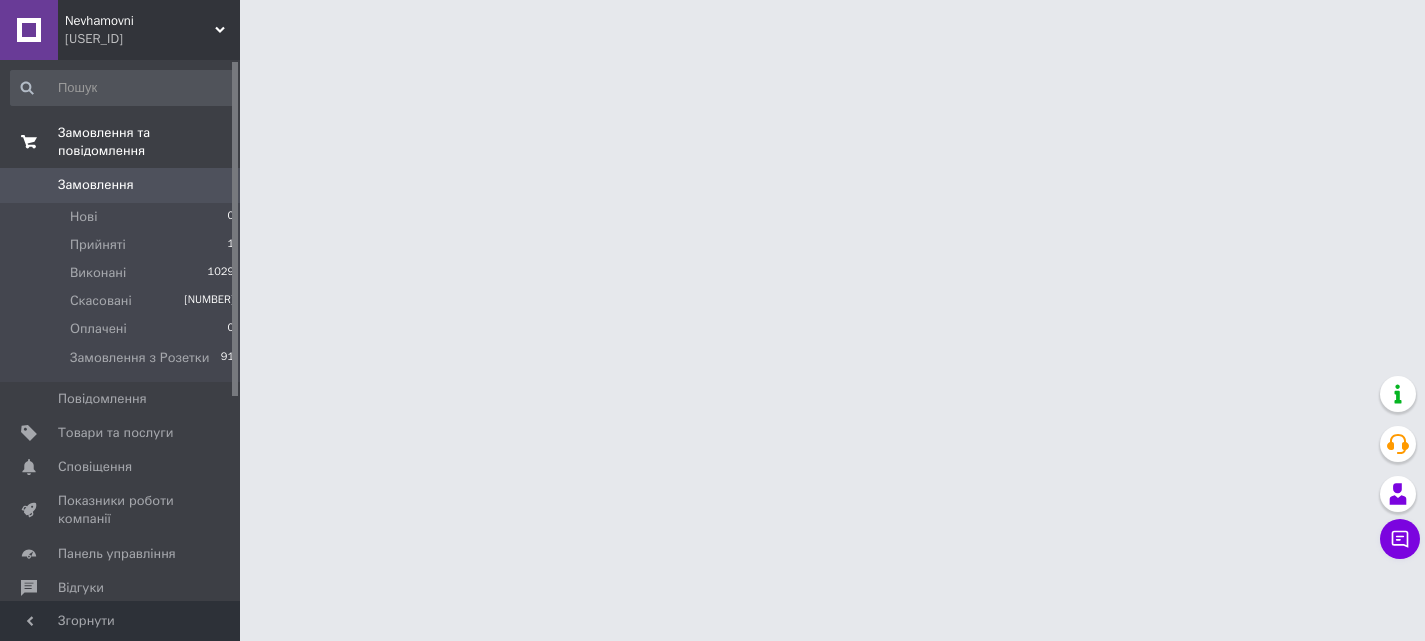 scroll, scrollTop: 0, scrollLeft: 0, axis: both 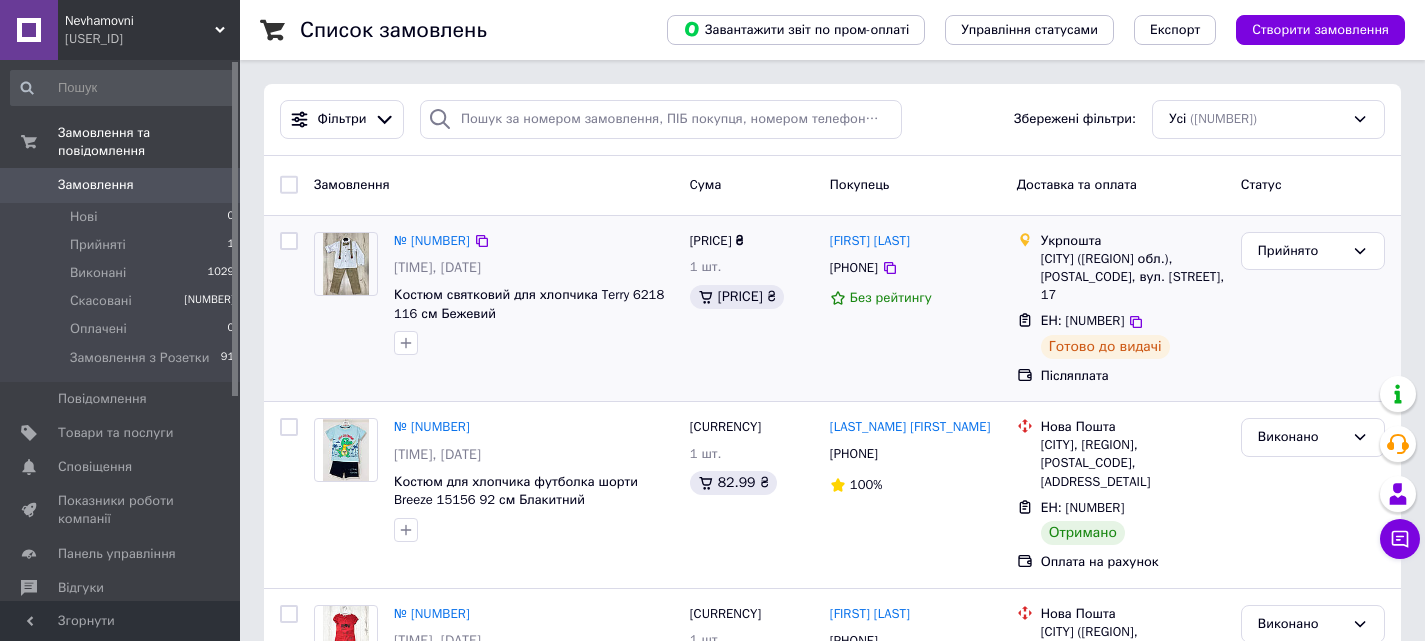 click on "№ [NUMBER] [TIME], [DATE] Костюм святковий для хлопчика Terry 6218 116 см Бежевий" at bounding box center (534, 294) 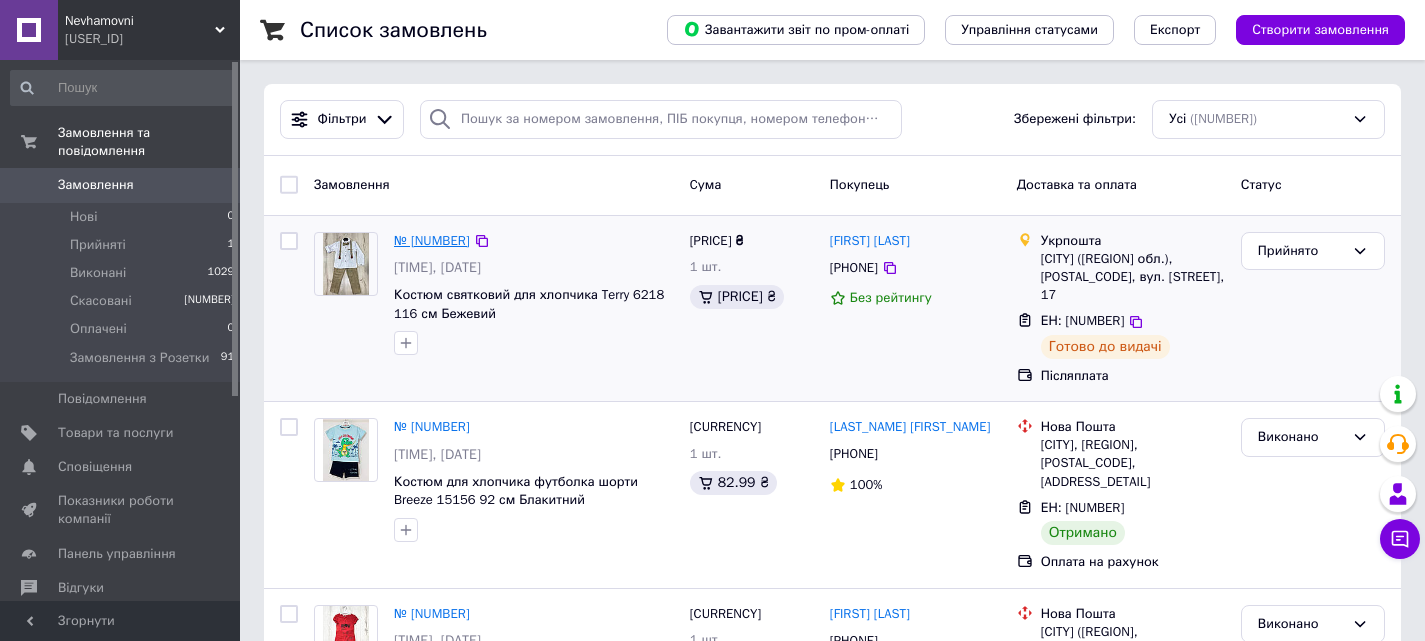 click on "№ [NUMBER]" at bounding box center (432, 240) 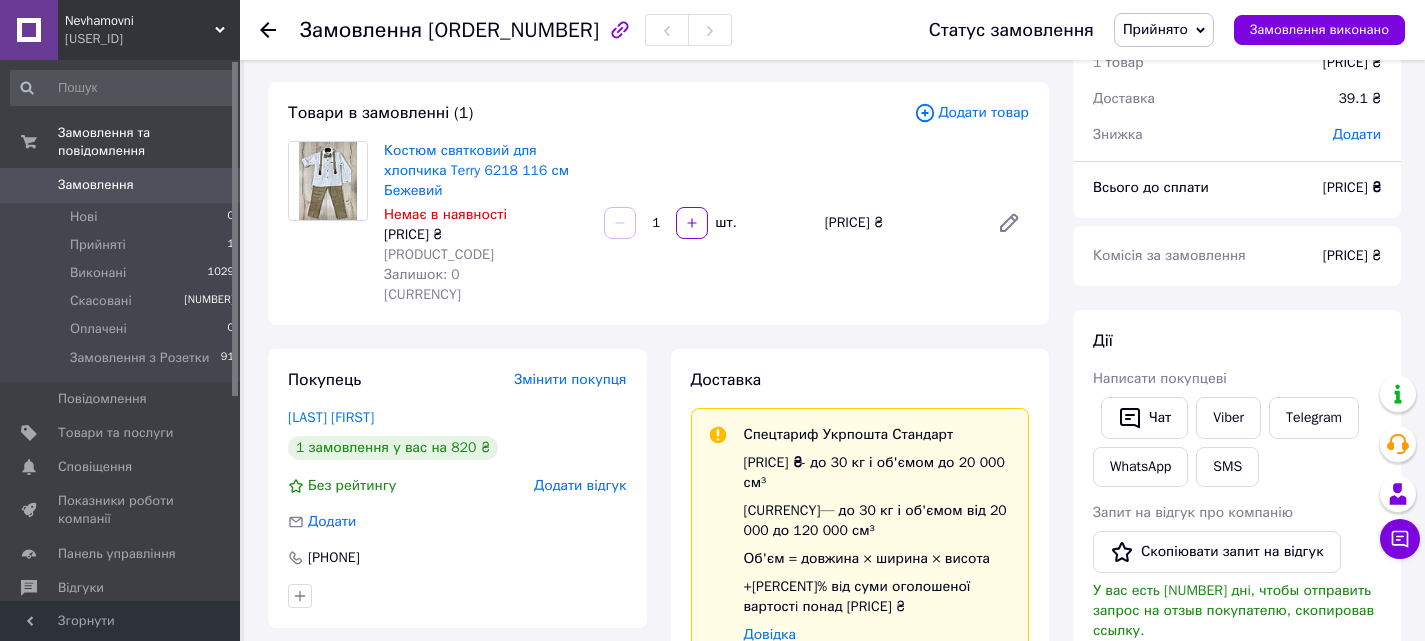 scroll, scrollTop: 66, scrollLeft: 0, axis: vertical 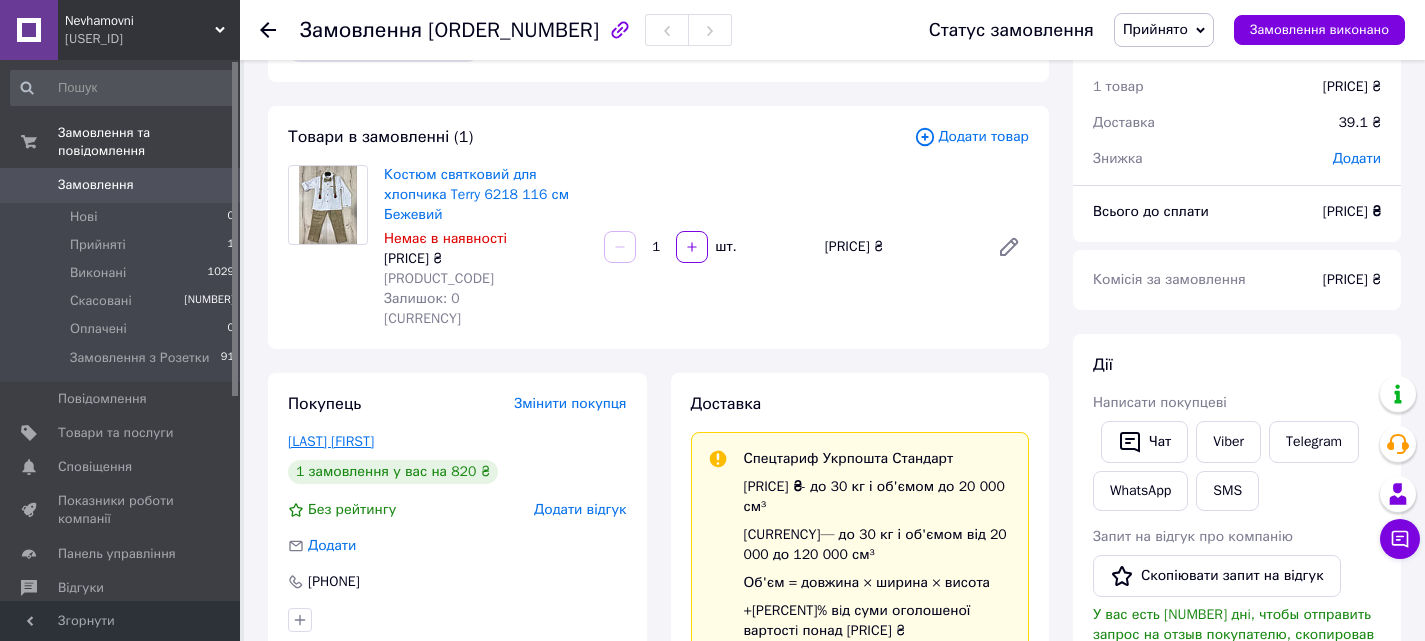 click on "[LAST] [FIRST]" at bounding box center (331, 441) 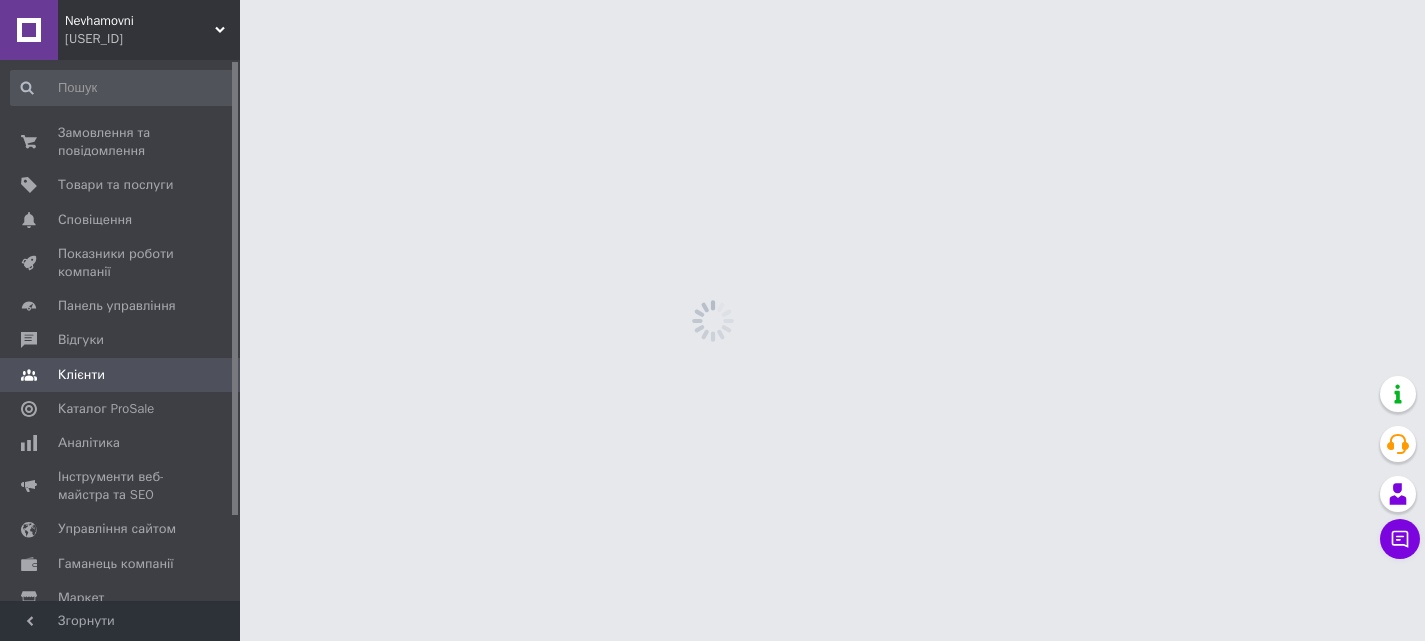 scroll, scrollTop: 0, scrollLeft: 0, axis: both 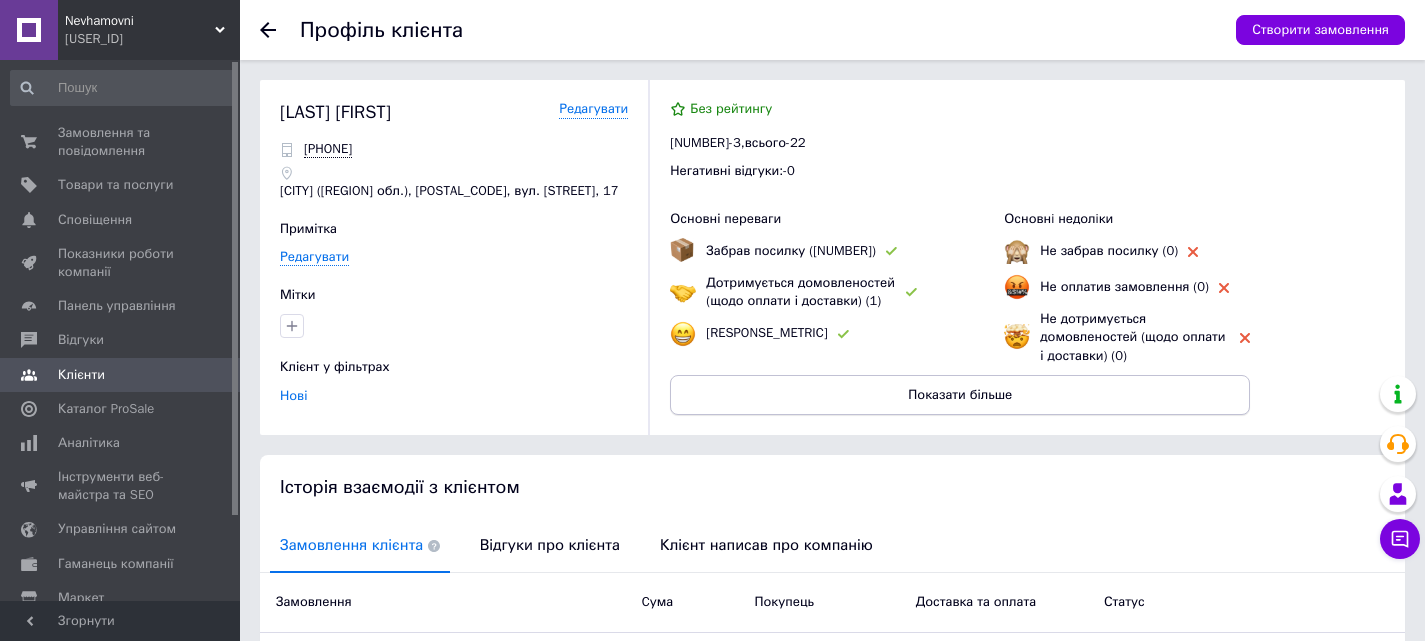 click on "Показати більше" at bounding box center [960, 395] 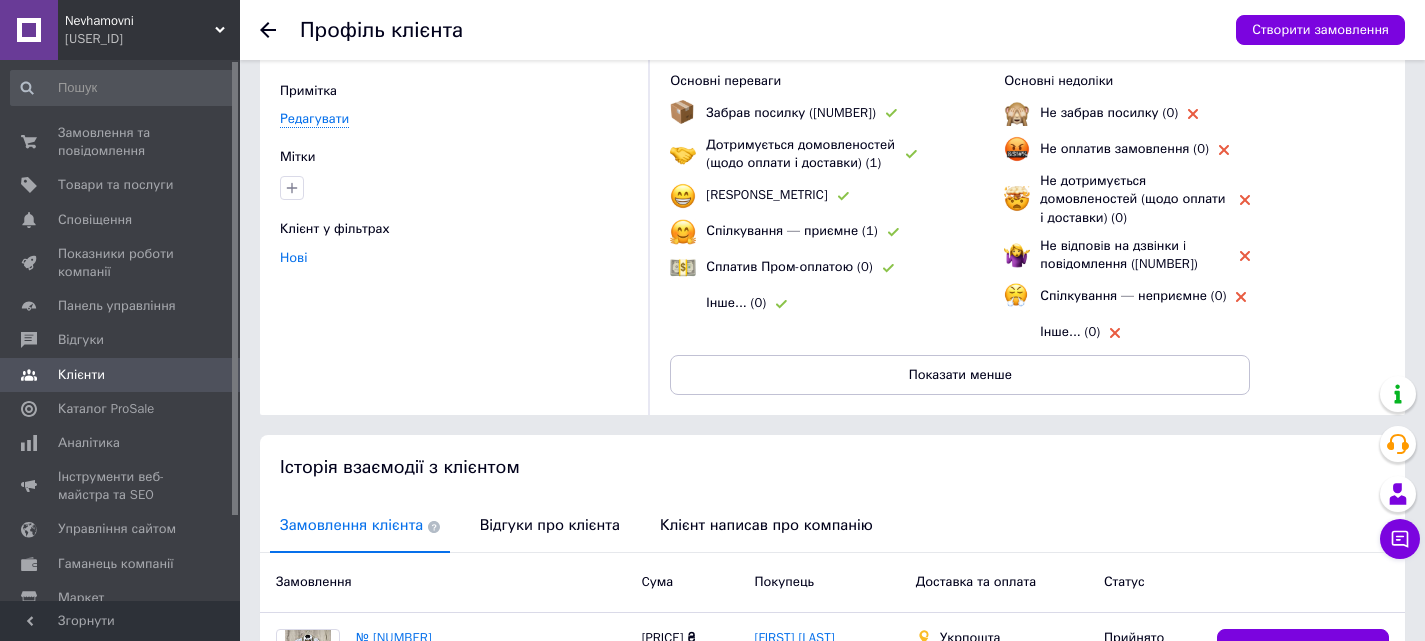 scroll, scrollTop: 0, scrollLeft: 0, axis: both 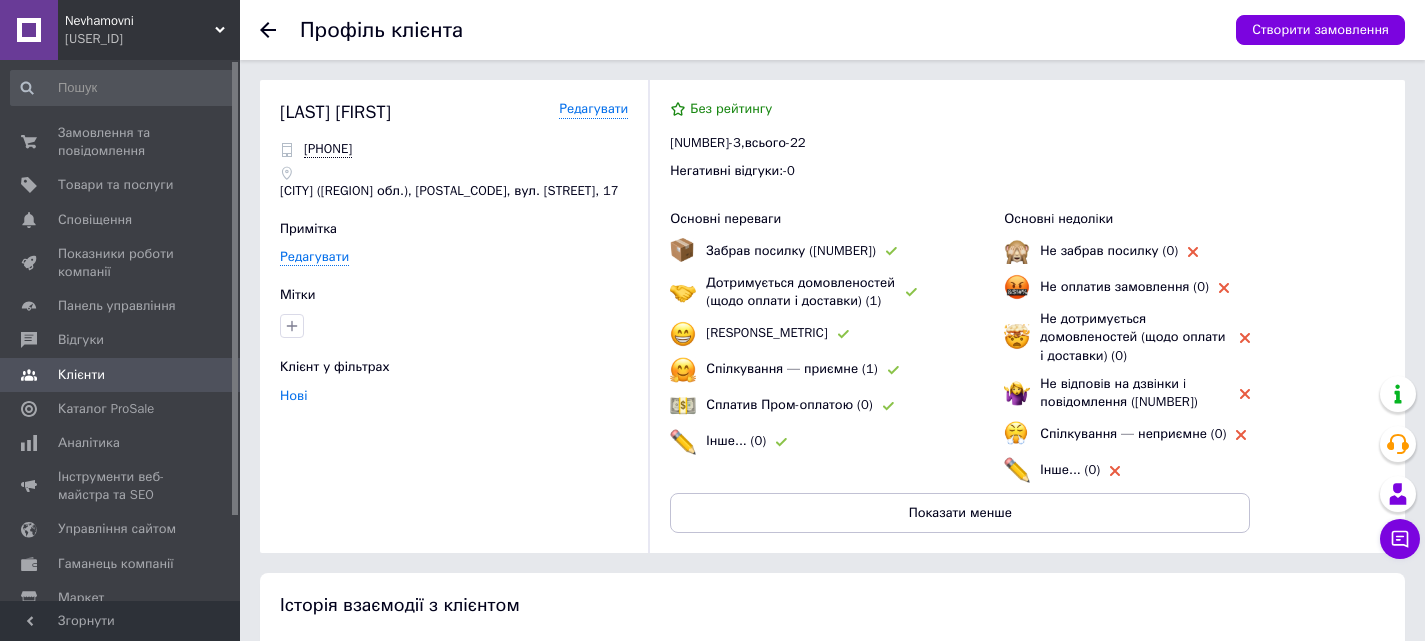 click at bounding box center [268, 30] 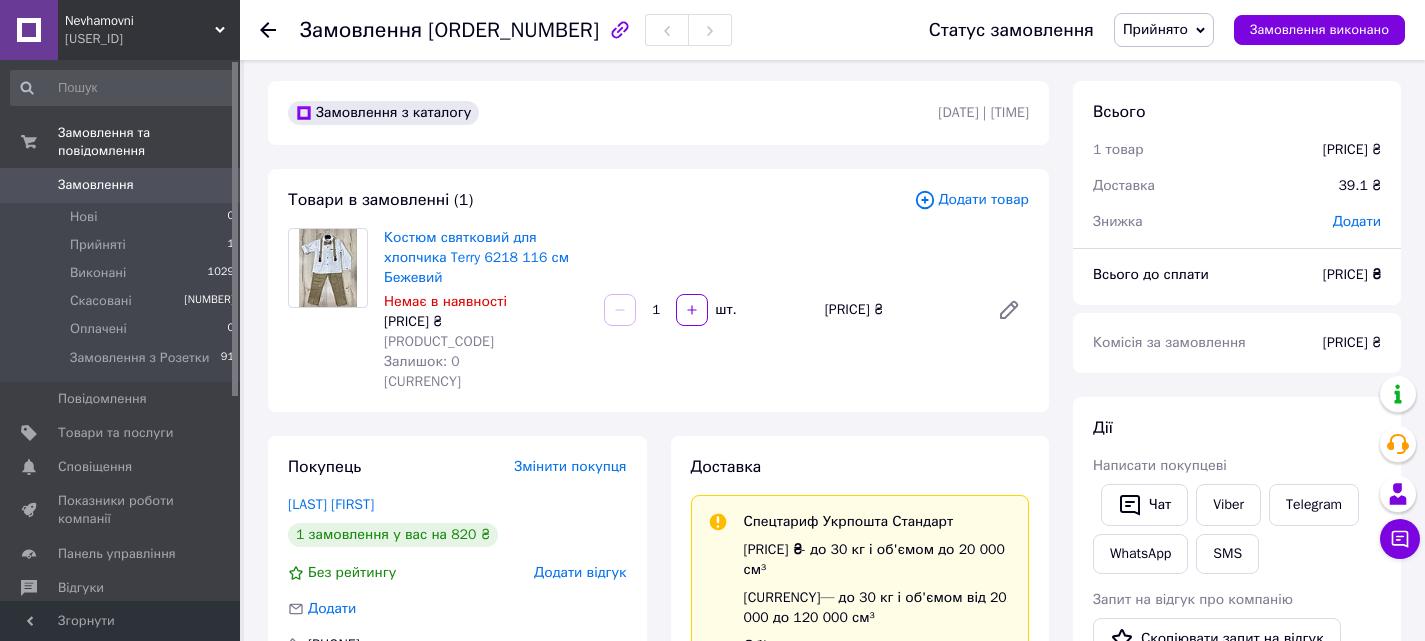 scroll, scrollTop: 0, scrollLeft: 0, axis: both 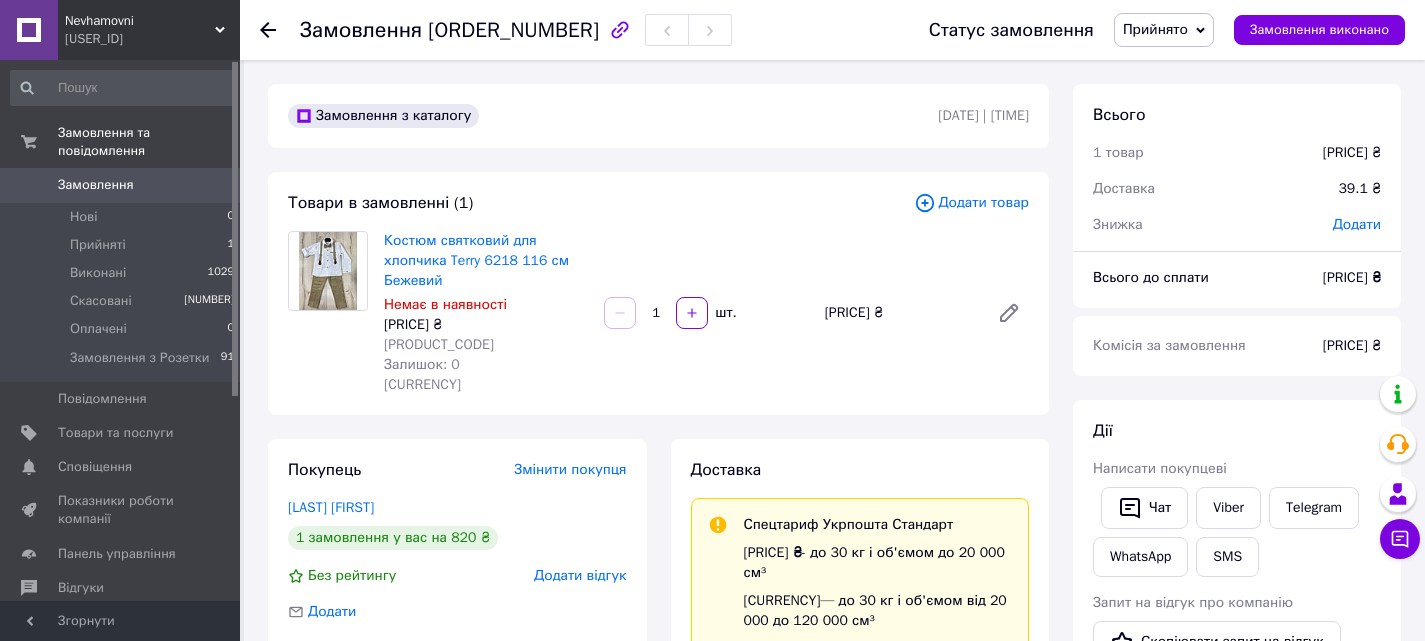 click at bounding box center (268, 30) 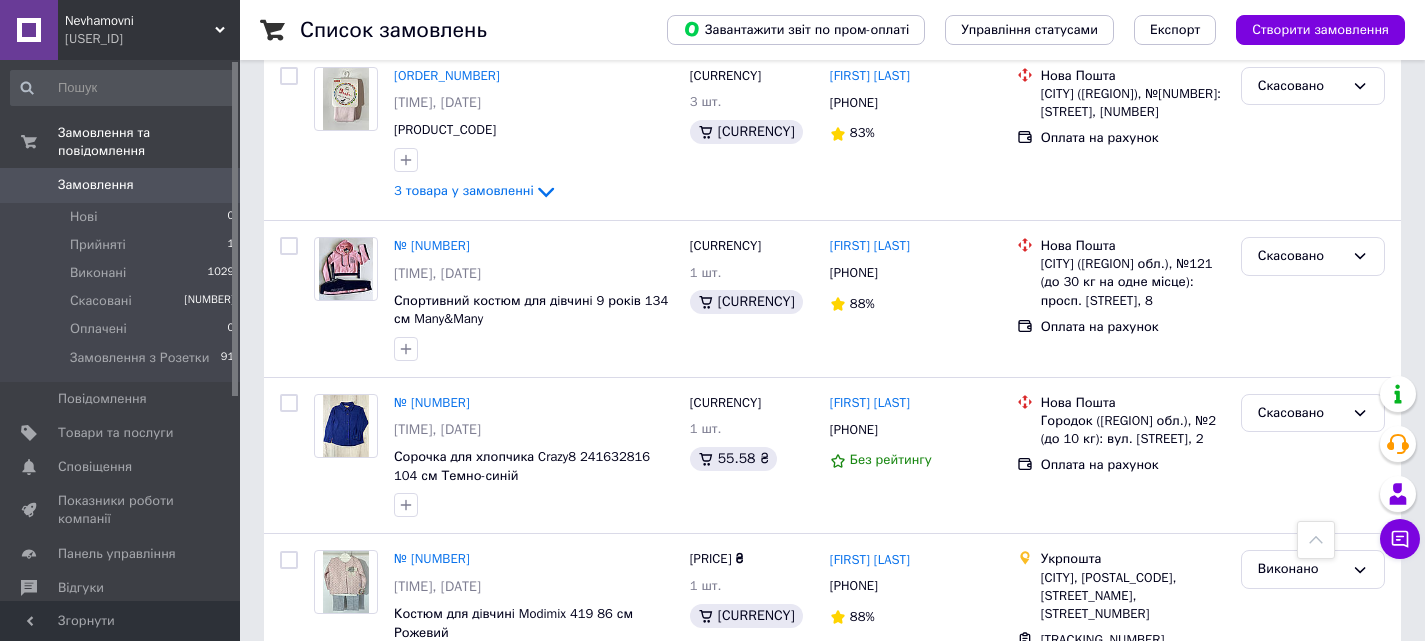 scroll, scrollTop: 2400, scrollLeft: 0, axis: vertical 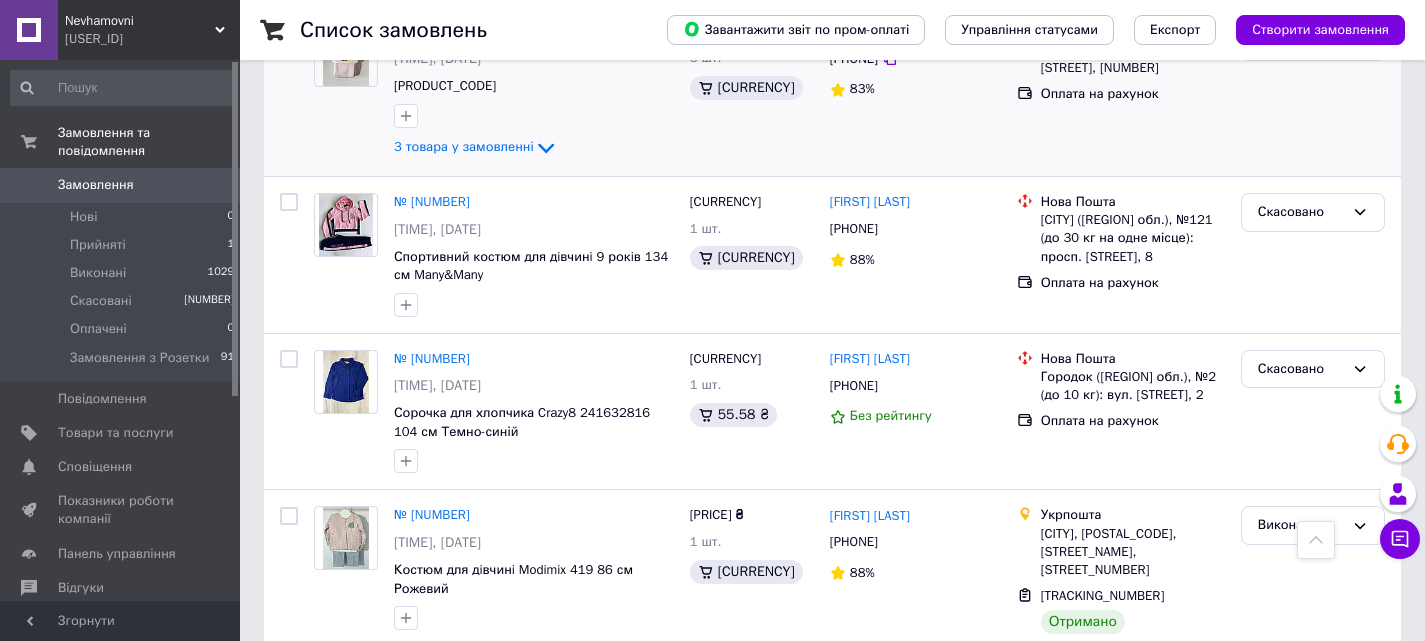click on "[ORDER_NUMBER]" at bounding box center [447, 31] 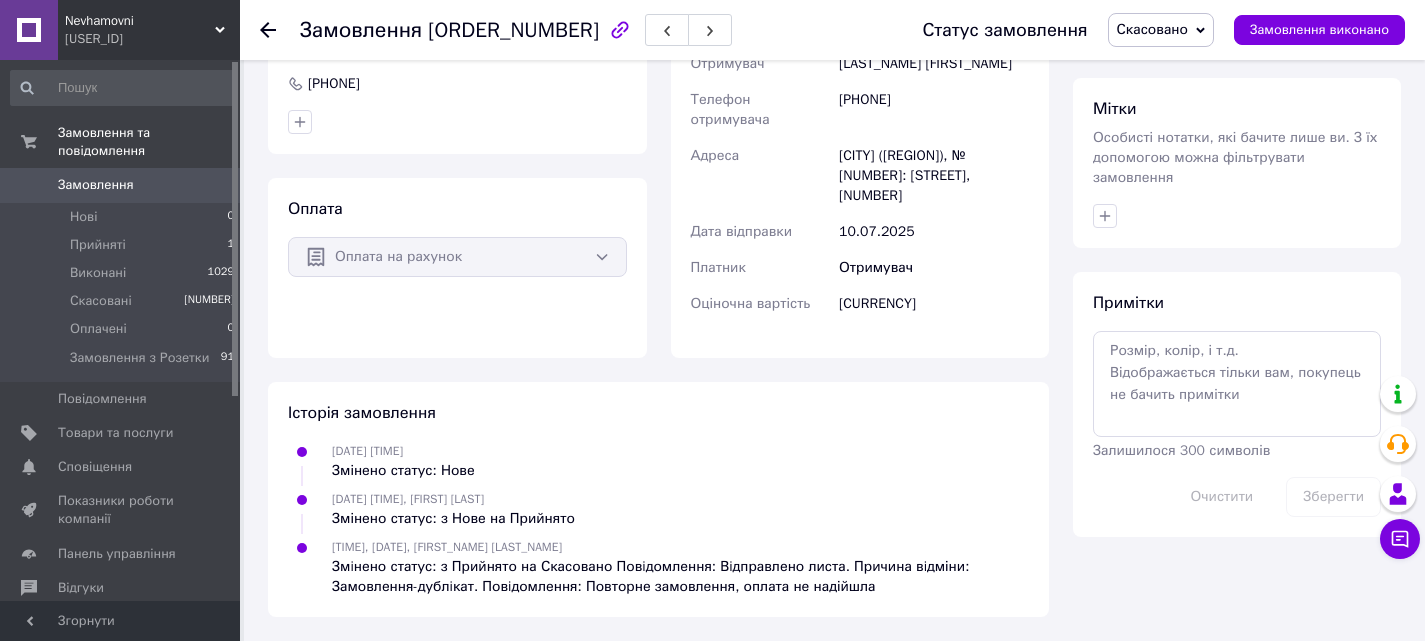 scroll, scrollTop: 600, scrollLeft: 0, axis: vertical 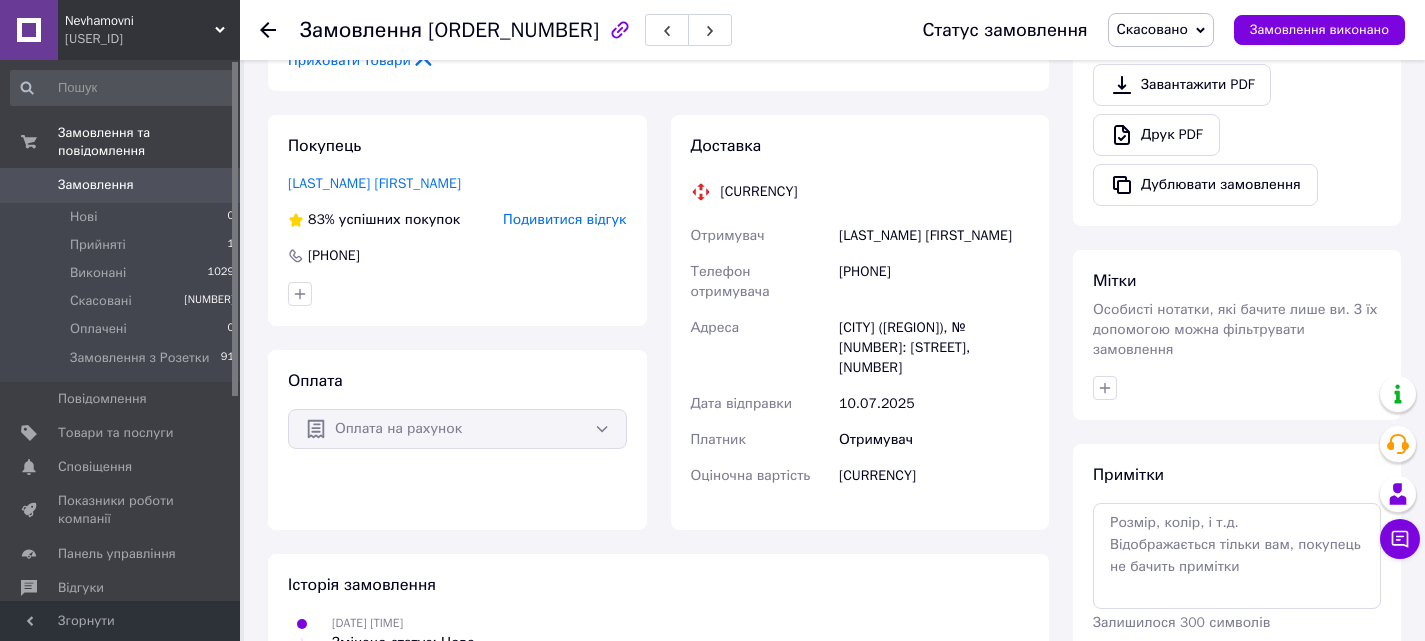 click on "[LAST_NAME] [FIRST_NAME]" at bounding box center (374, 183) 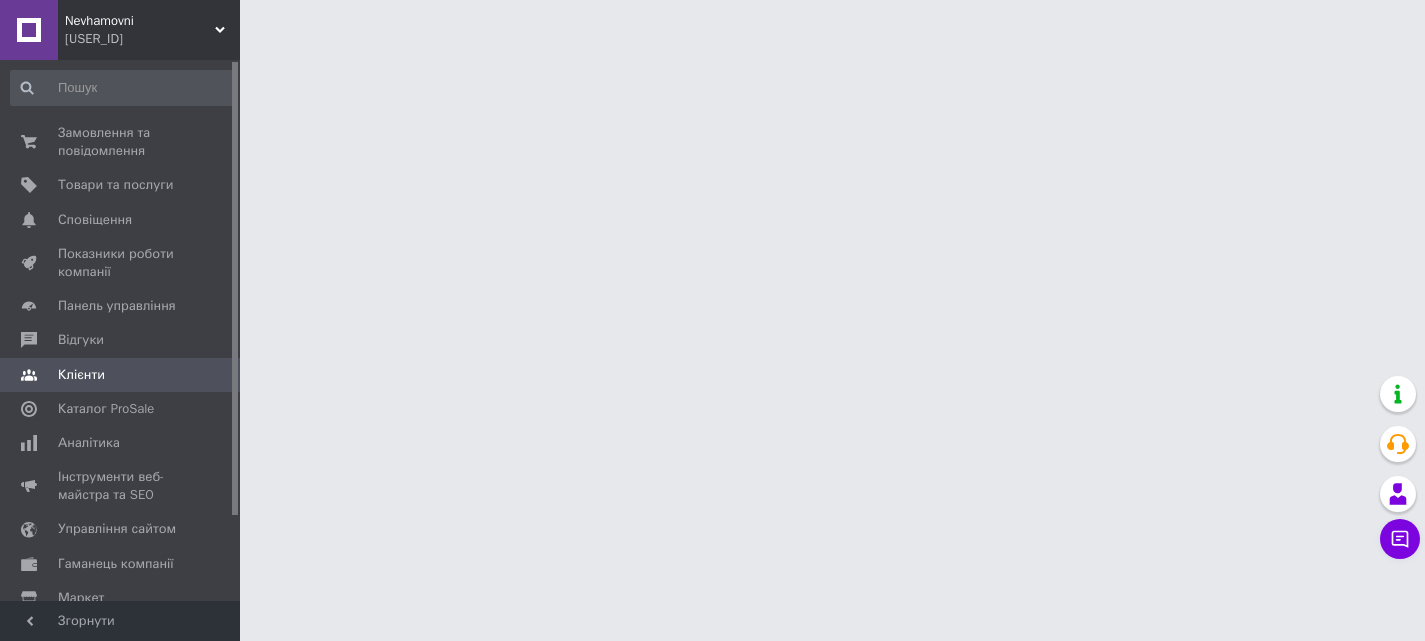 scroll, scrollTop: 0, scrollLeft: 0, axis: both 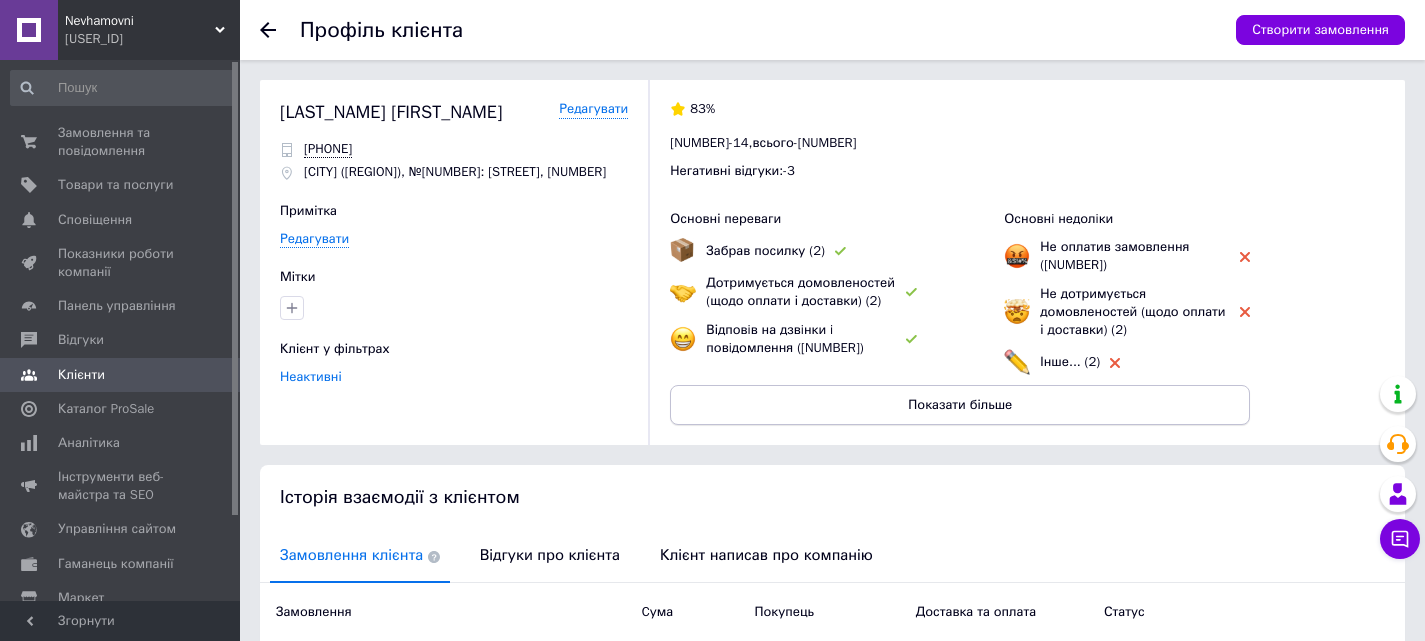 click on "Показати більше" at bounding box center (960, 405) 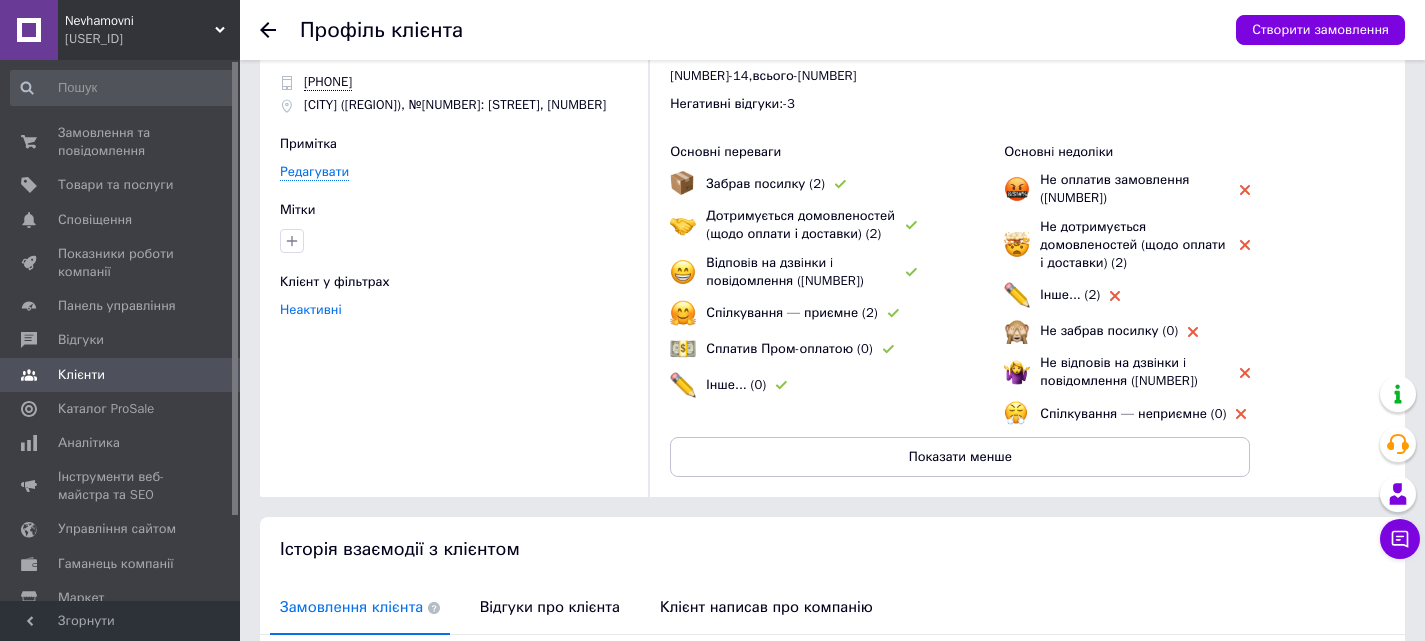 scroll, scrollTop: 0, scrollLeft: 0, axis: both 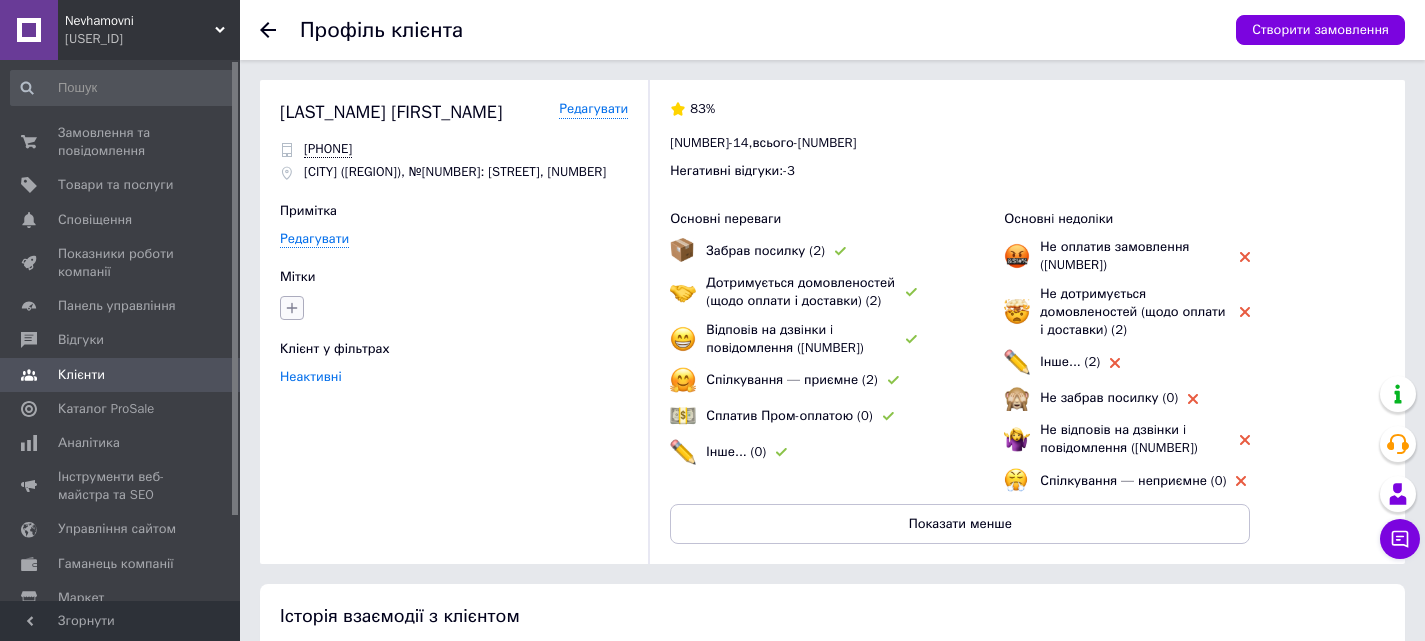 click at bounding box center (292, 308) 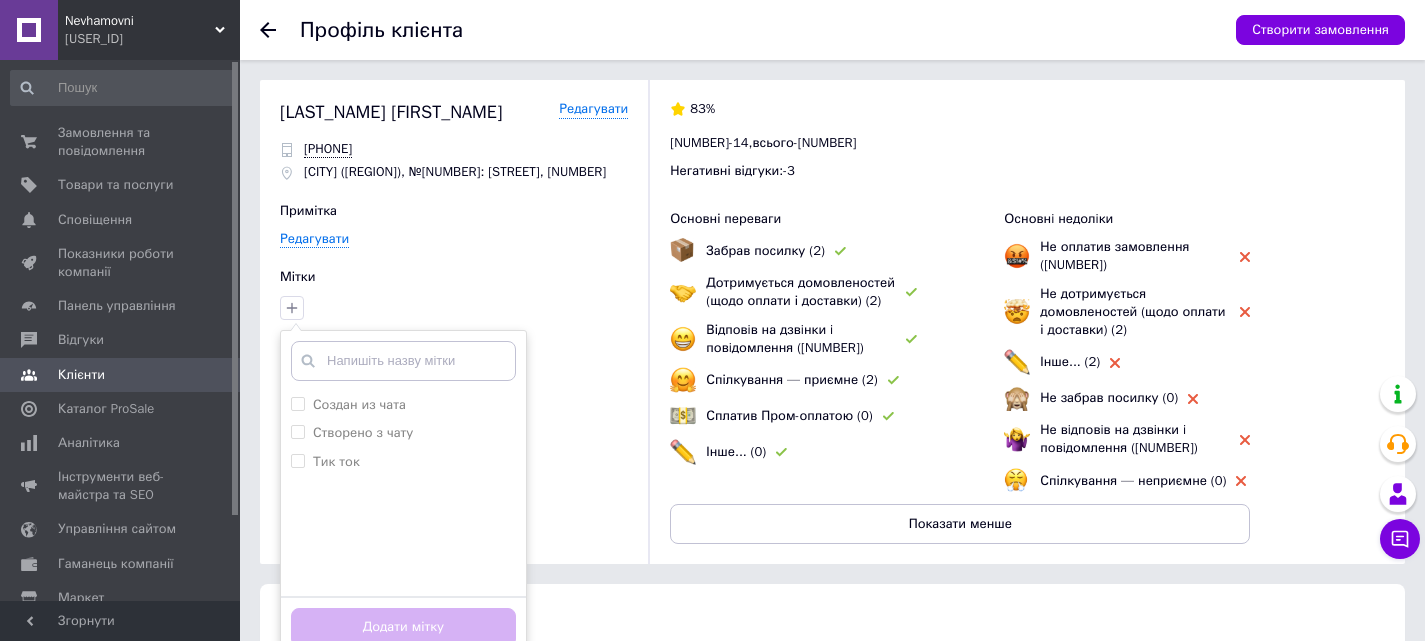 click on "Мітки" at bounding box center [454, 277] 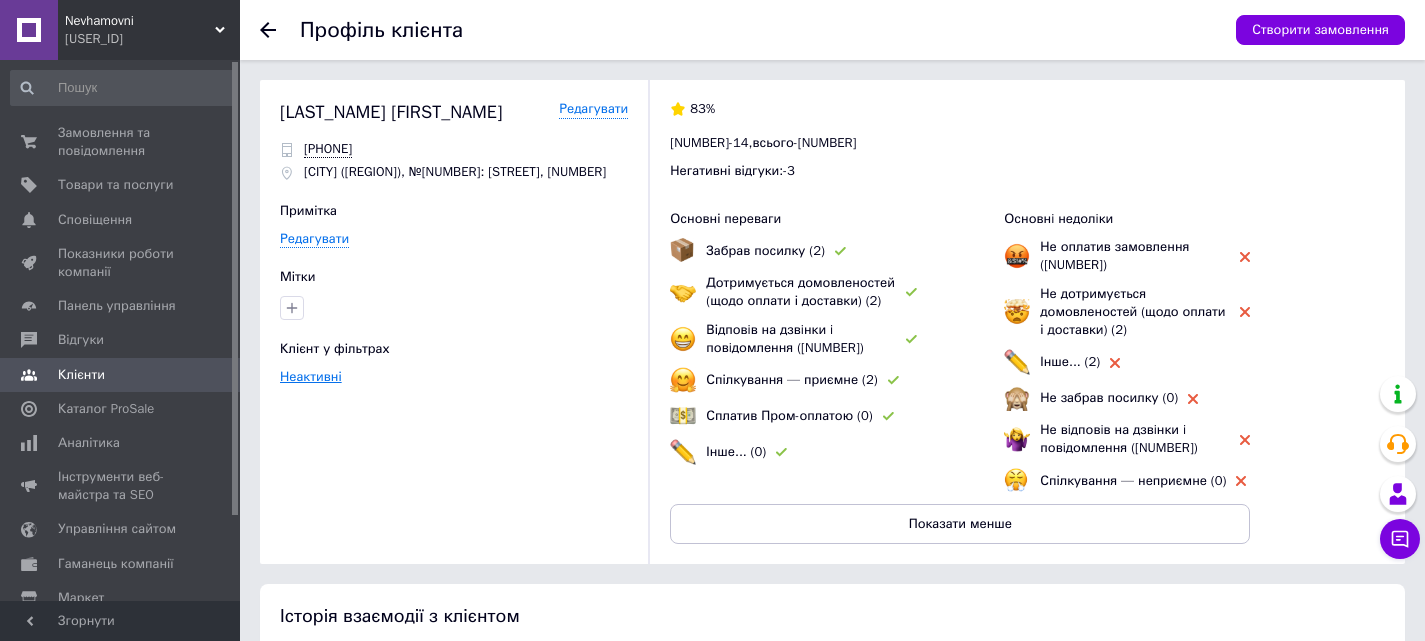 click on "Неактивні" at bounding box center (311, 376) 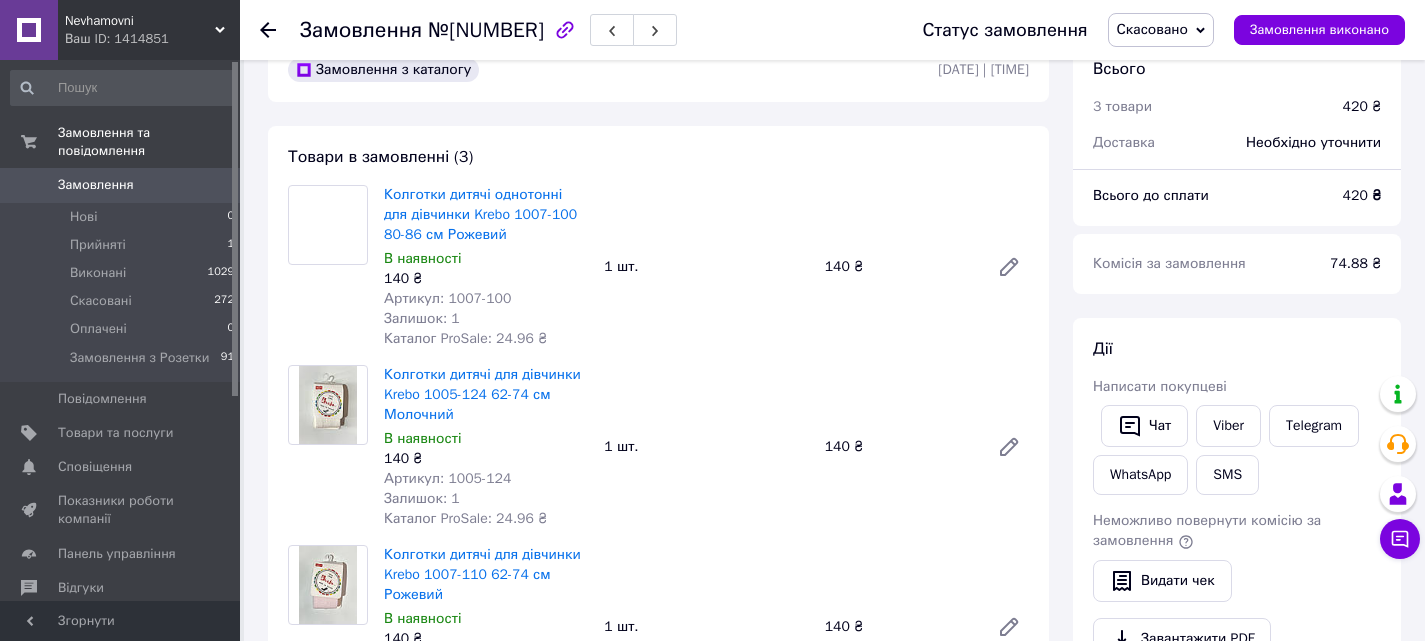 scroll, scrollTop: 0, scrollLeft: 0, axis: both 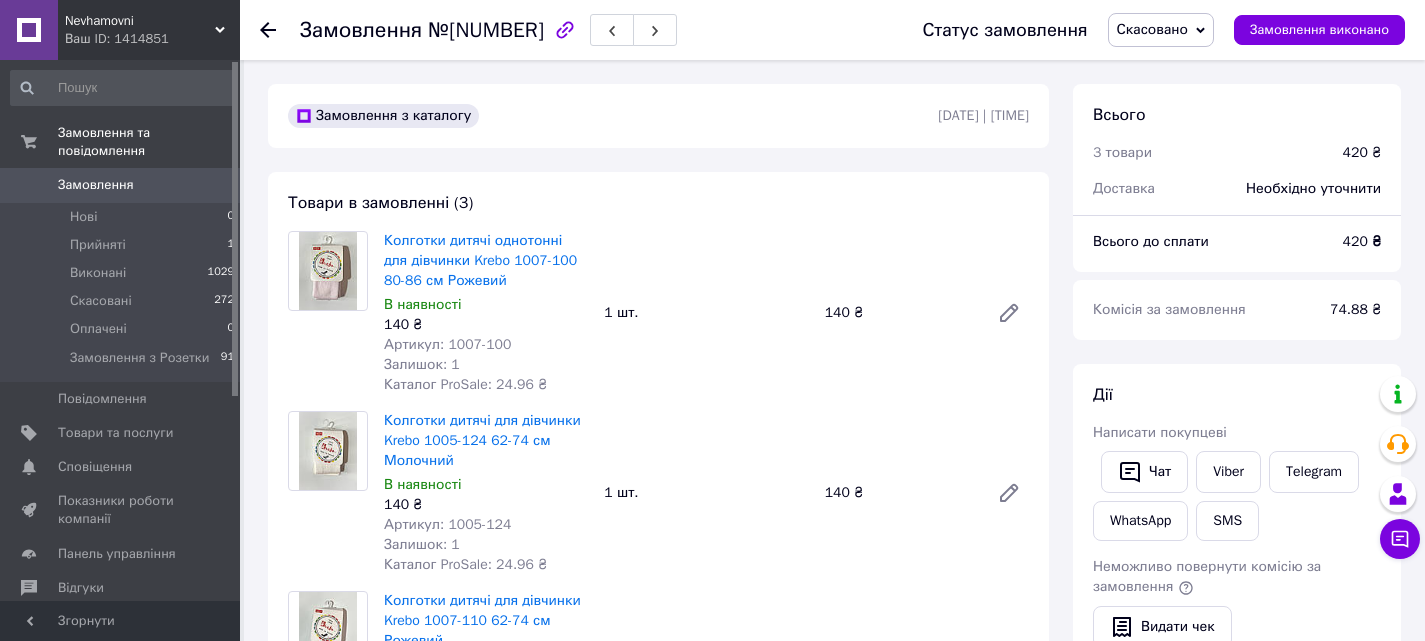 click at bounding box center (268, 30) 